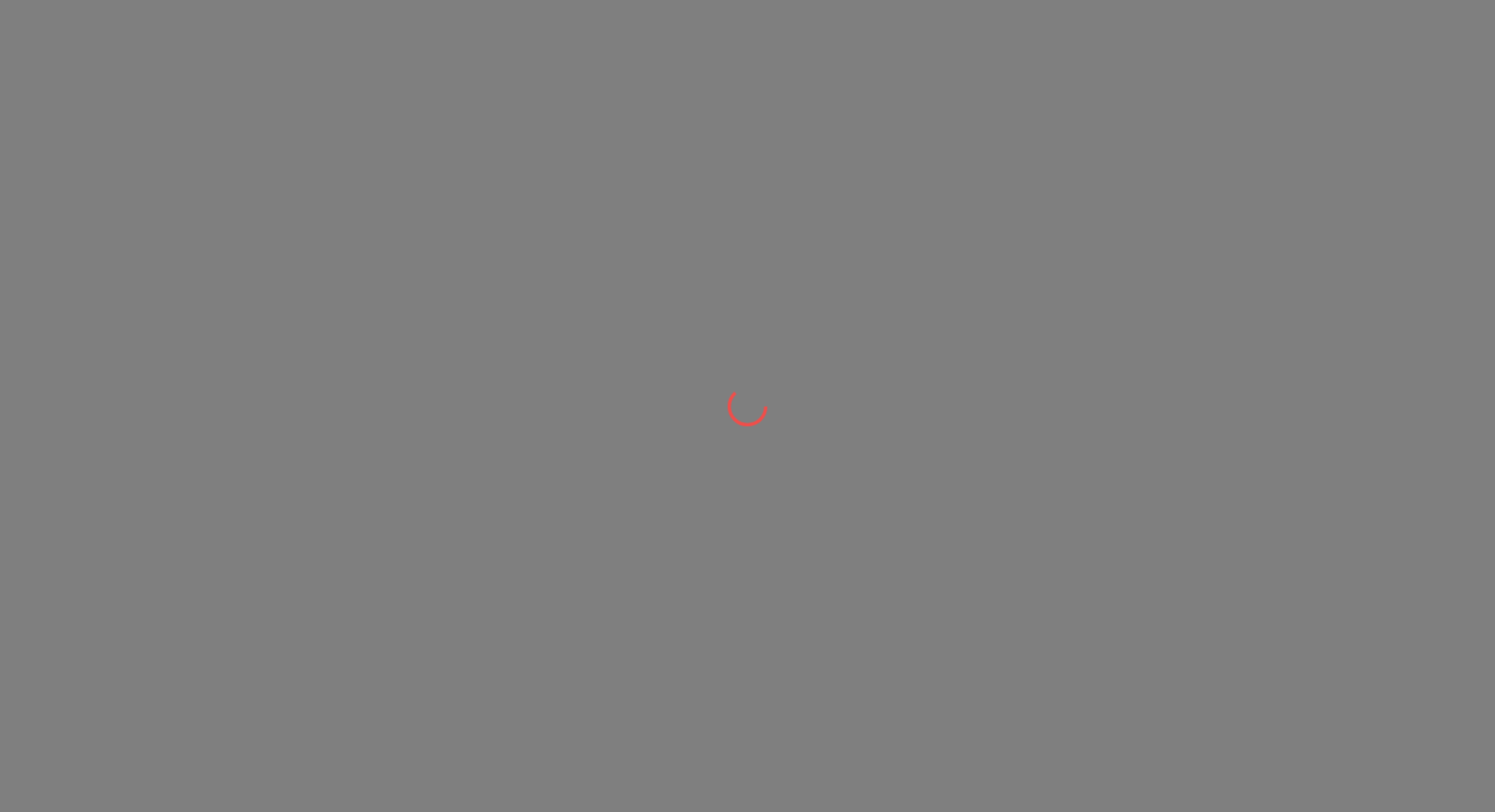 scroll, scrollTop: 0, scrollLeft: 0, axis: both 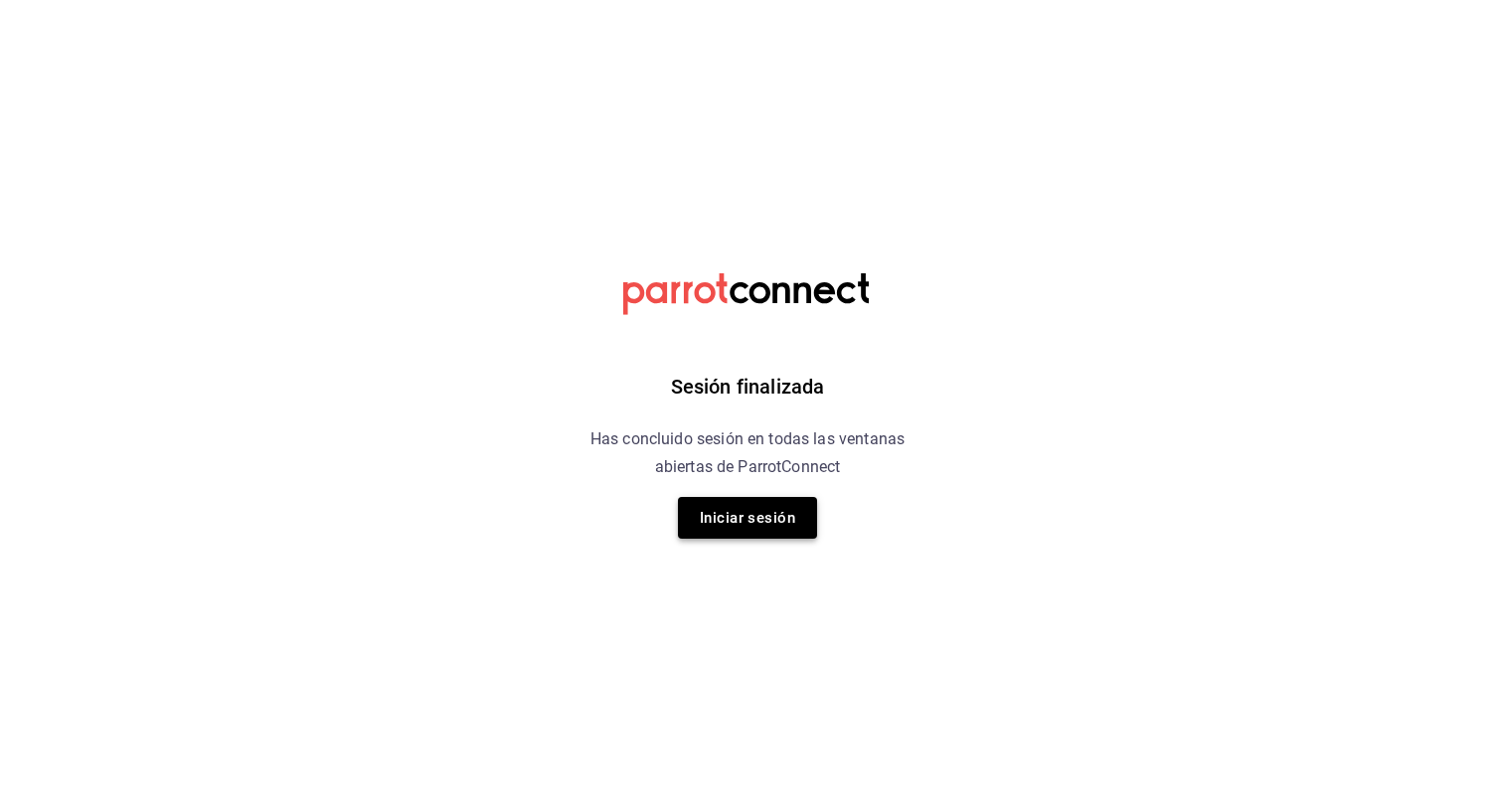 click on "Iniciar sesión" at bounding box center [748, 518] 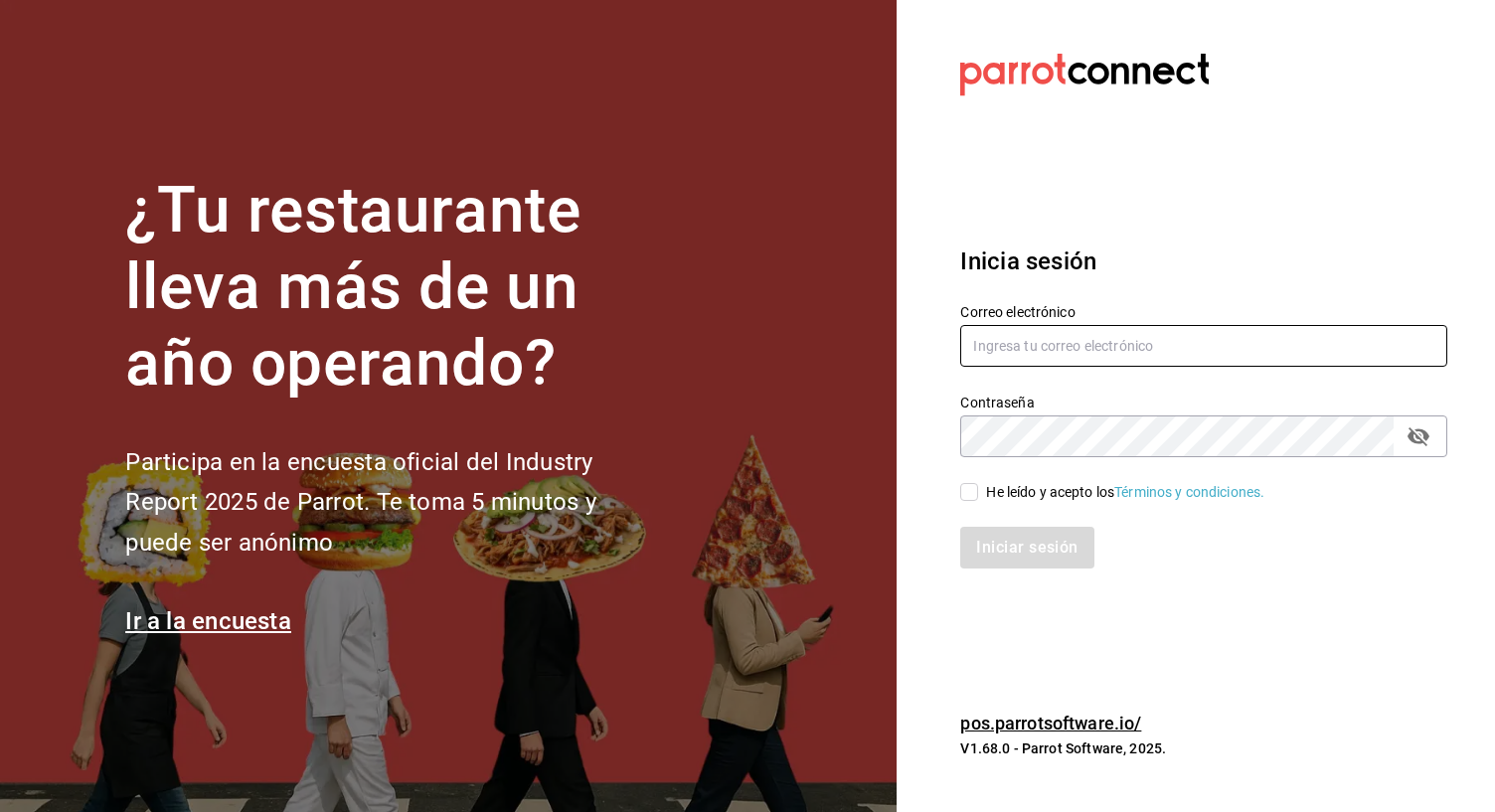 scroll, scrollTop: 0, scrollLeft: 0, axis: both 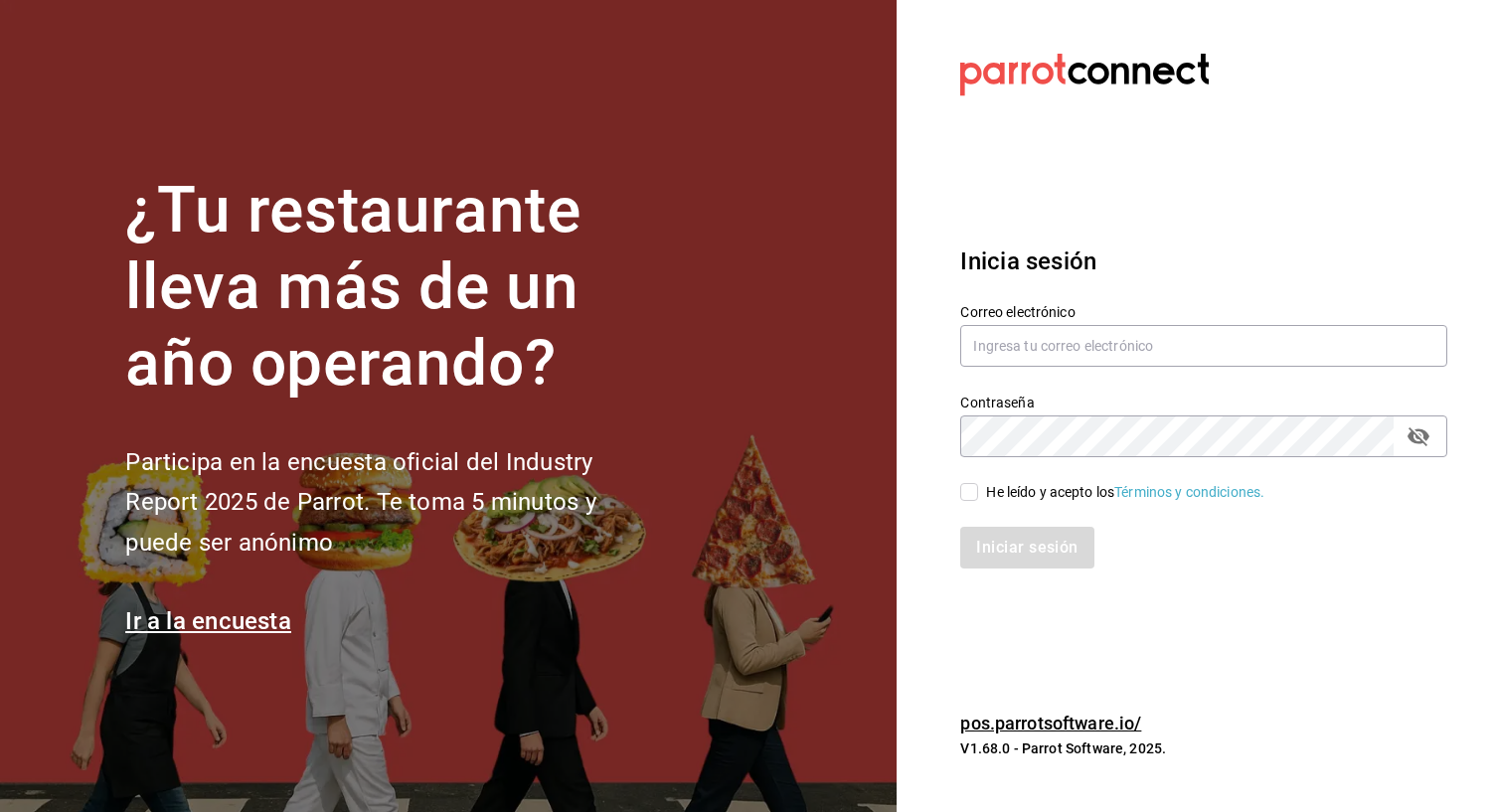 click on "Contraseña Contraseña" at bounding box center [1192, 413] 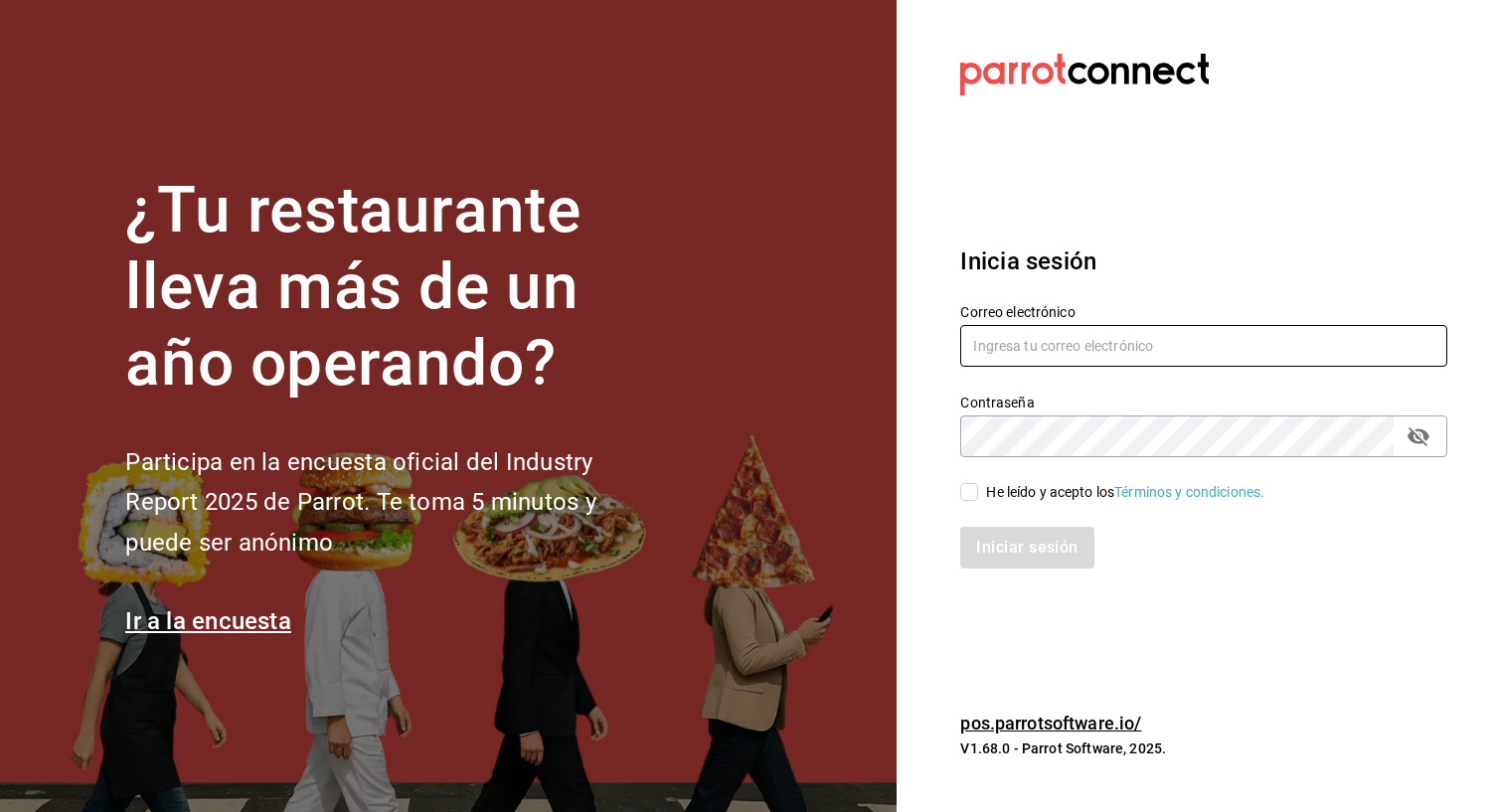 scroll, scrollTop: 0, scrollLeft: 0, axis: both 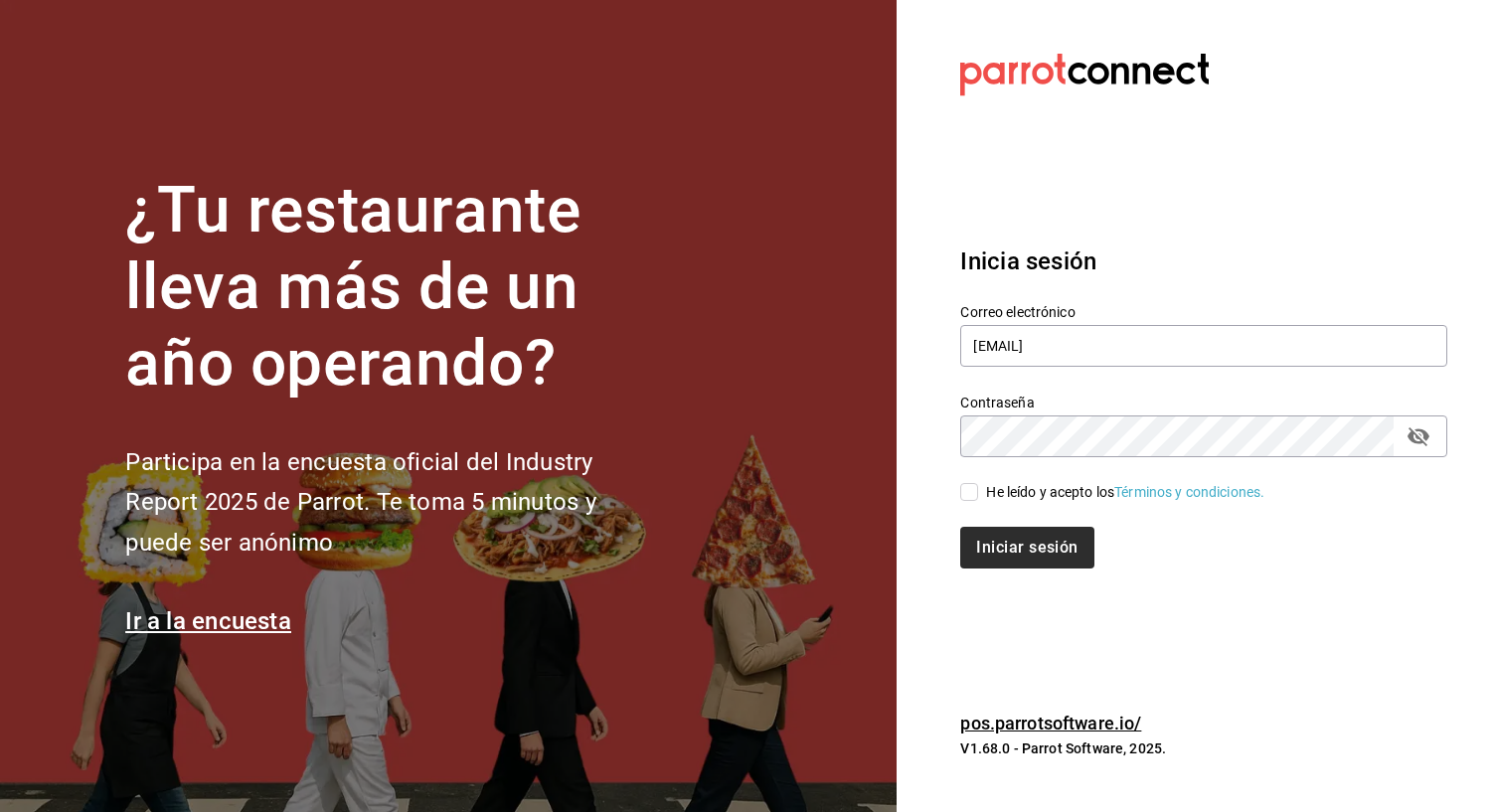 drag, startPoint x: 971, startPoint y: 495, endPoint x: 1023, endPoint y: 547, distance: 73.53911 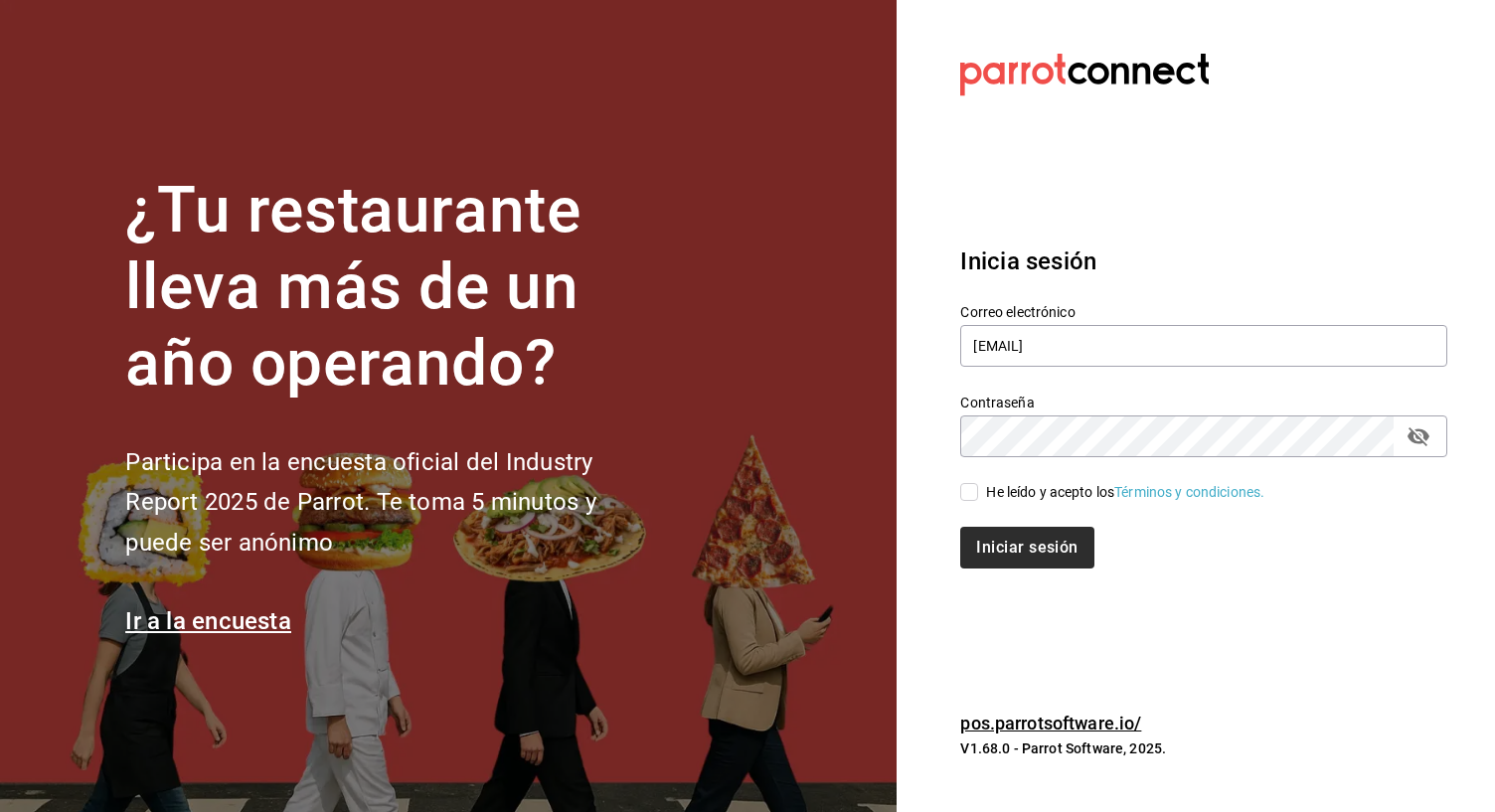 checkbox on "true" 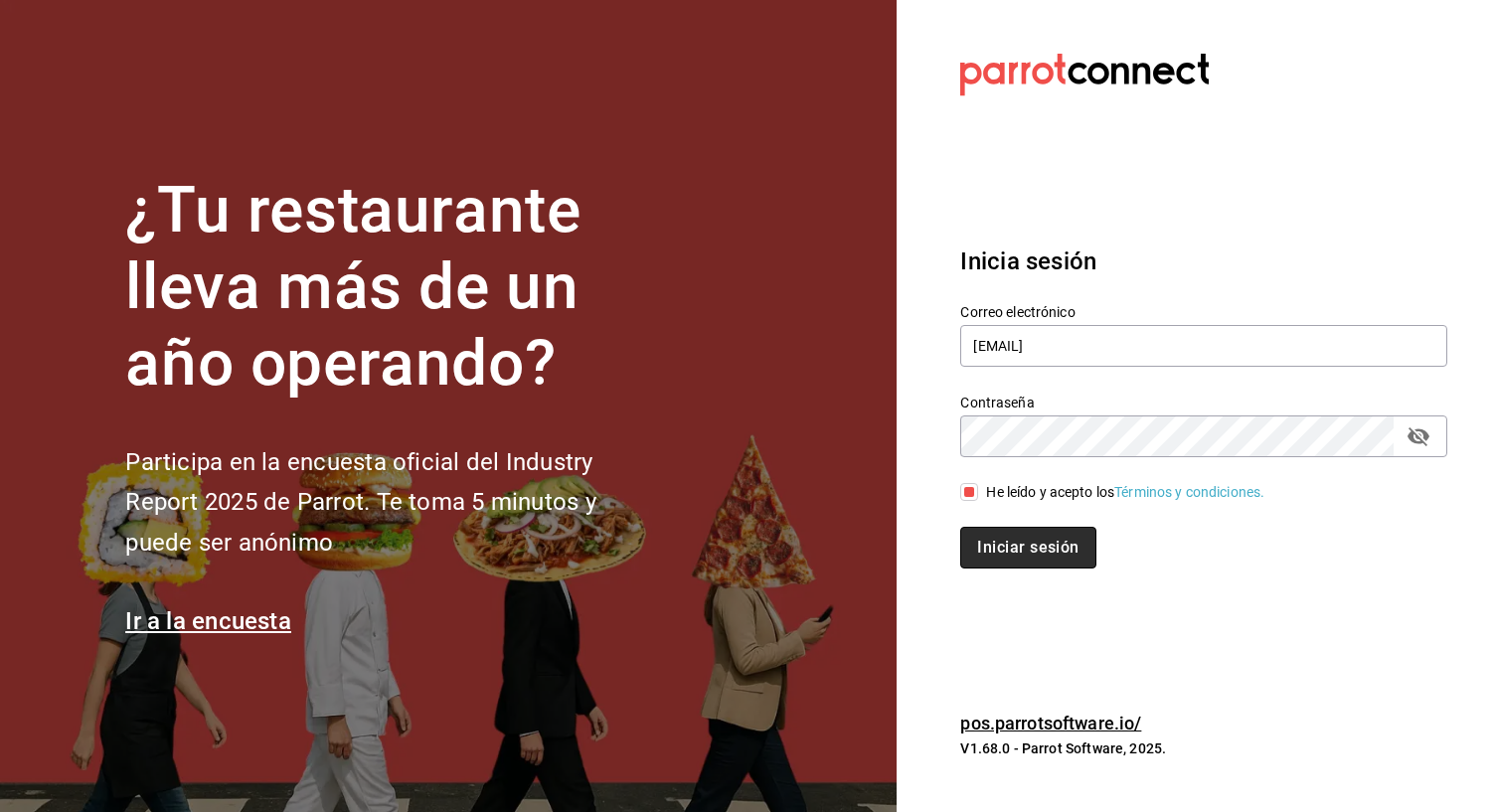 click on "Iniciar sesión" at bounding box center (1028, 548) 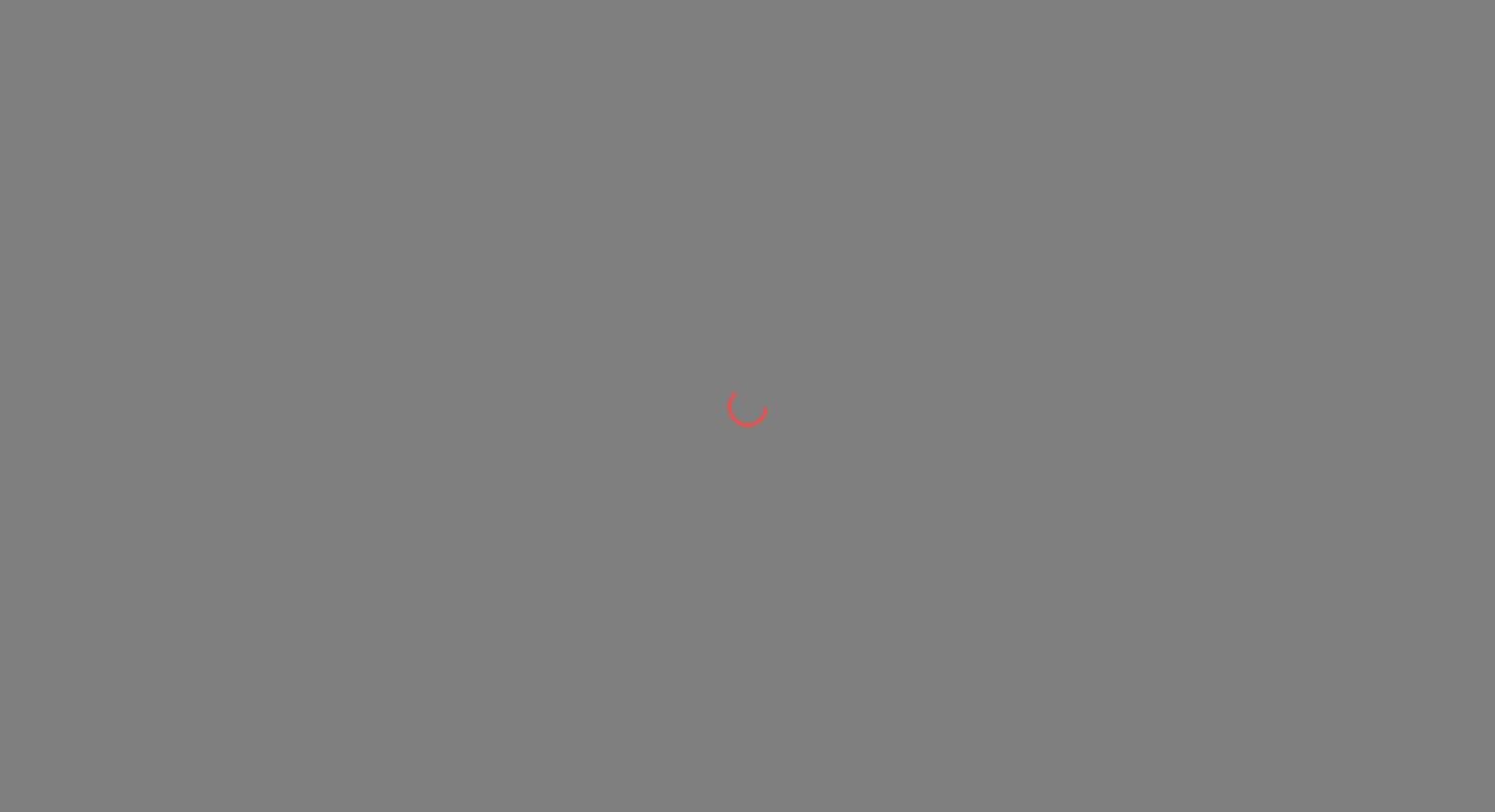 scroll, scrollTop: 0, scrollLeft: 0, axis: both 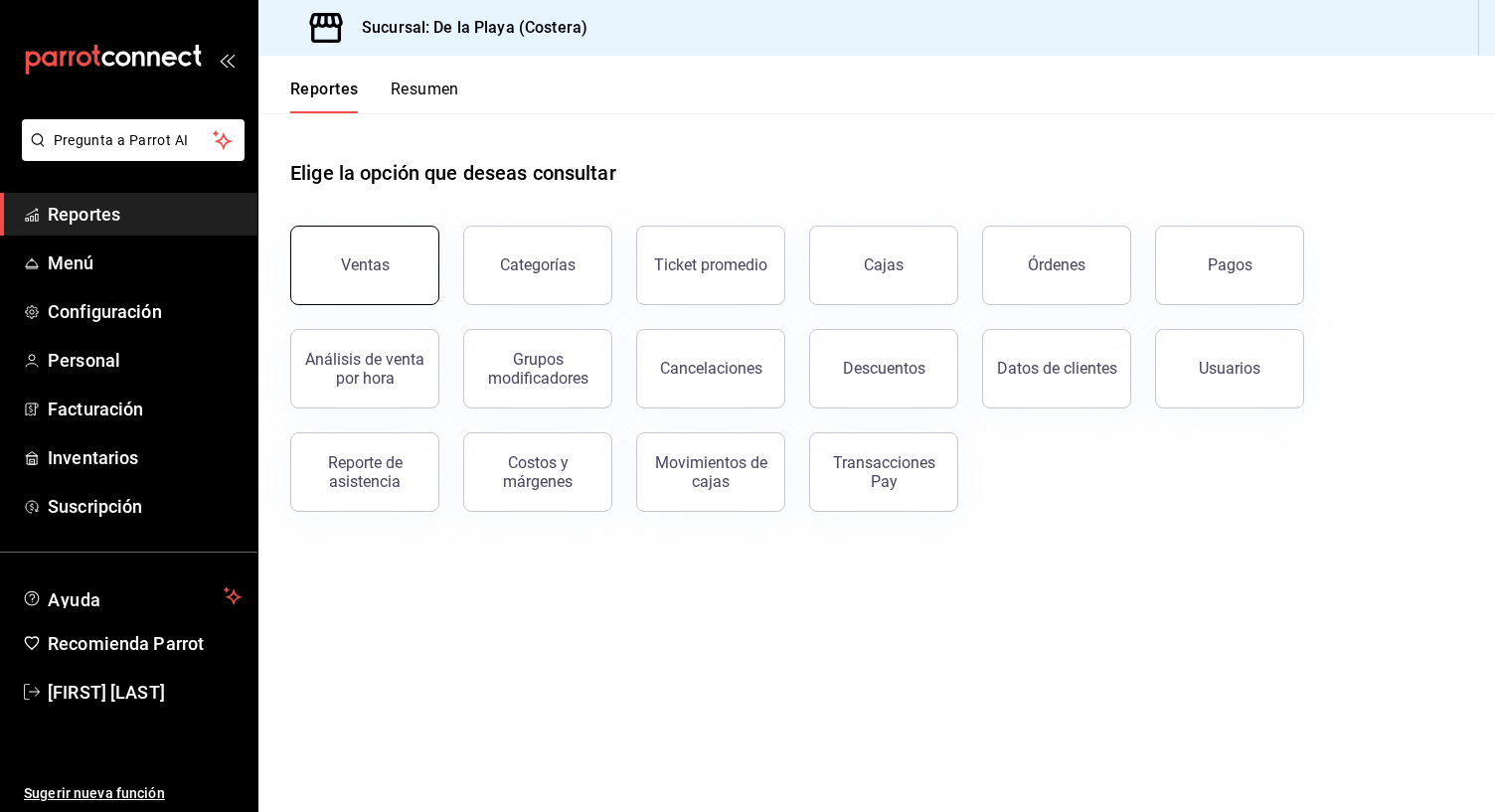 click on "Ventas" at bounding box center (365, 265) 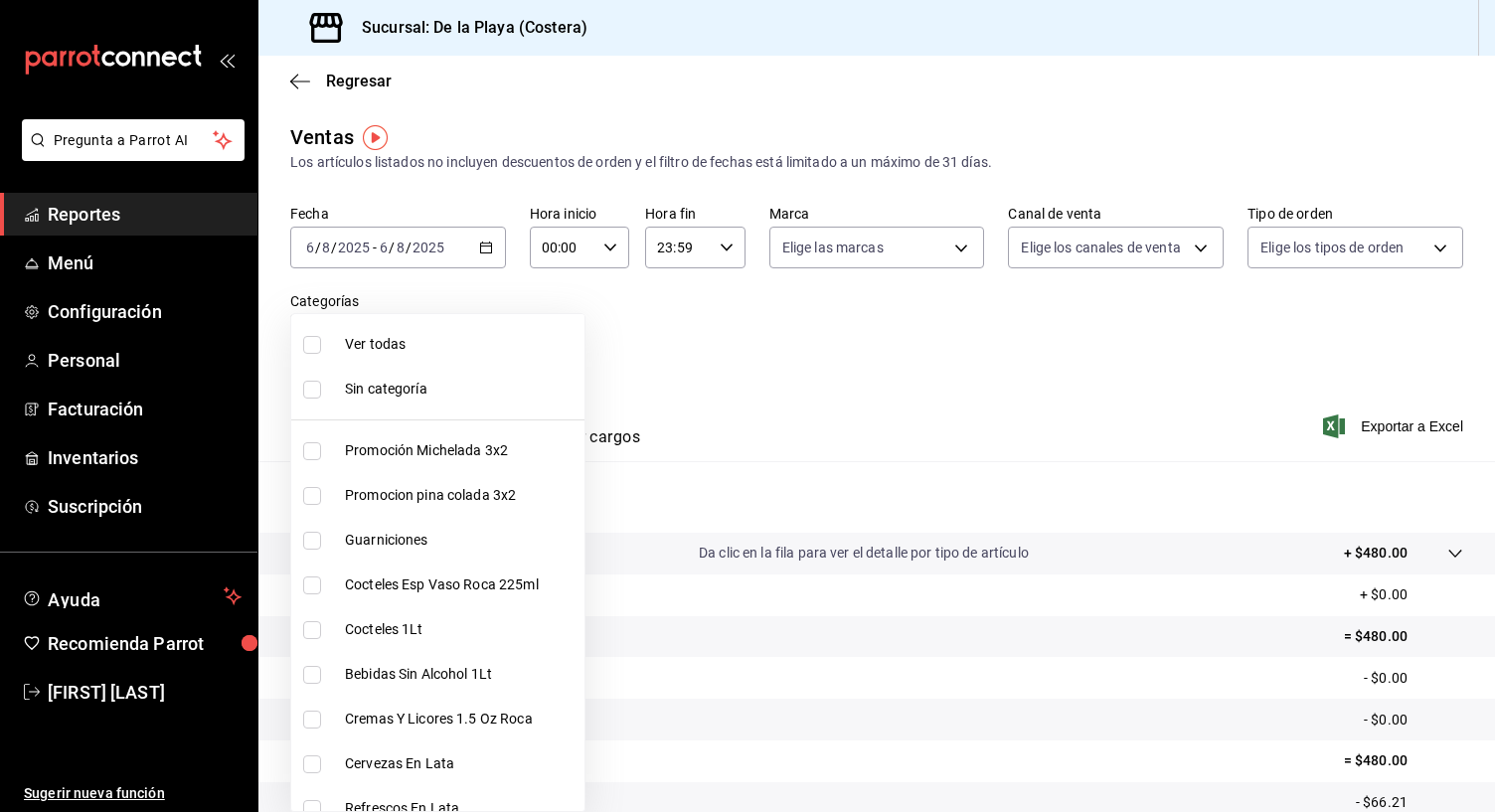 click on "Pregunta a Parrot AI Reportes   Menú   Configuración   Personal   Facturación   Inventarios   Suscripción   Ayuda Recomienda Parrot   [FIRST] [LAST]   Sugerir nueva función   Sucursal: De la Playa (Costera) Regresar Ventas Los artículos listados no incluyen descuentos de orden y el filtro de fechas está limitado a un máximo de 31 días. Fecha 2025-08-06 6 / 8 / 2025 - 2025-08-06 6 / 8 / 2025 Hora inicio 00:00 Hora inicio Hora fin 23:59 Hora fin Marca Elige las marcas Canal de venta Elige los canales de venta Tipo de orden Elige los tipos de orden Categorías Elige las categorías Ver resumen Ver ventas Ver cargos Exportar a Excel Resumen Total artículos Da clic en la fila para ver el detalle por tipo de artículo + $480.00 Cargos por servicio + $0.00 Venta bruta = $480.00 Descuentos totales - $0.00 Certificados de regalo - $0.00 Venta total = $480.00 Impuestos - $66.21 Venta neta = $413.79 Pregunta a Parrot AI Reportes   Menú   Configuración   Personal   Facturación   Inventarios   Suscripción" at bounding box center [748, 406] 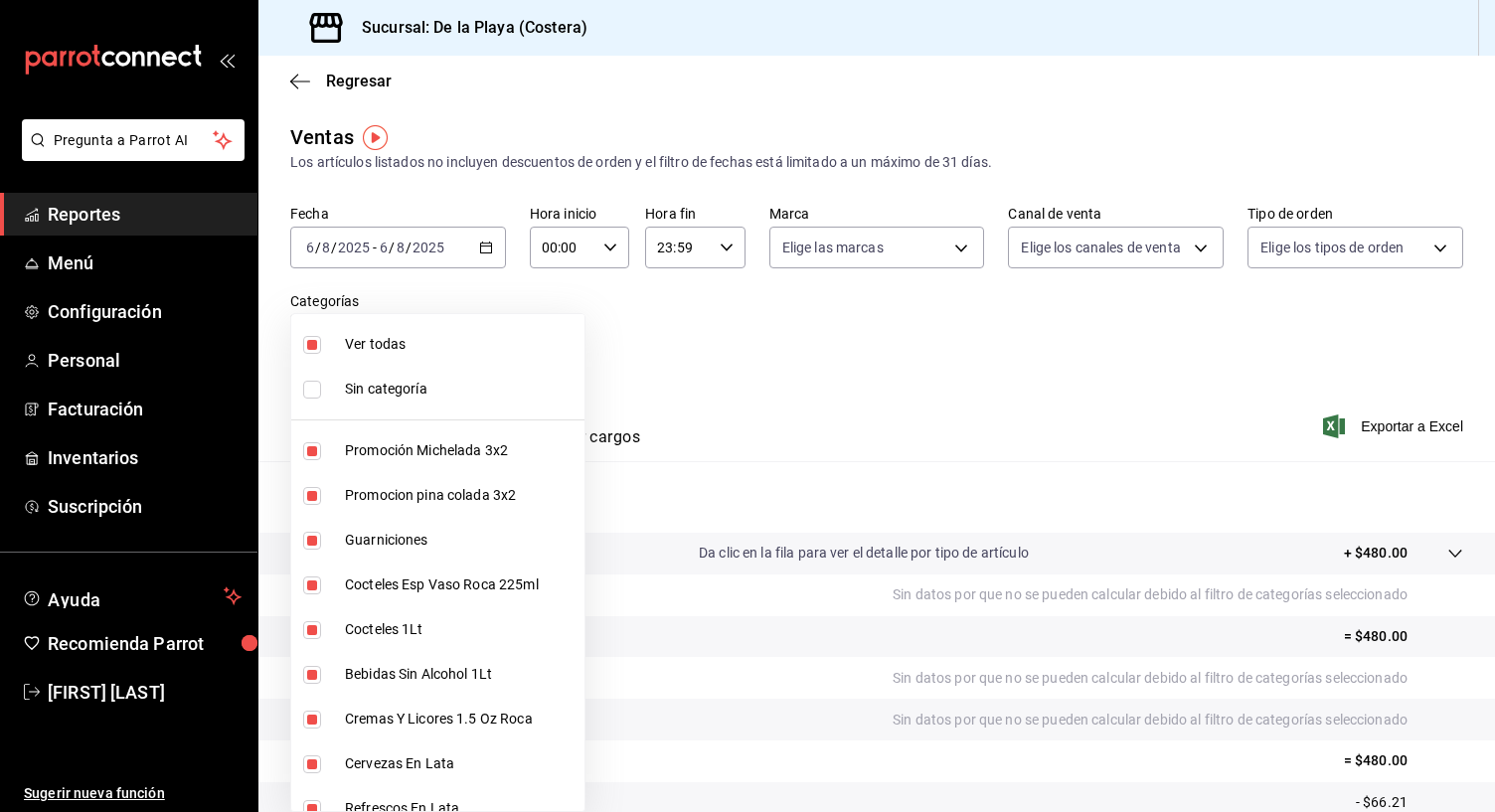 scroll, scrollTop: 0, scrollLeft: 0, axis: both 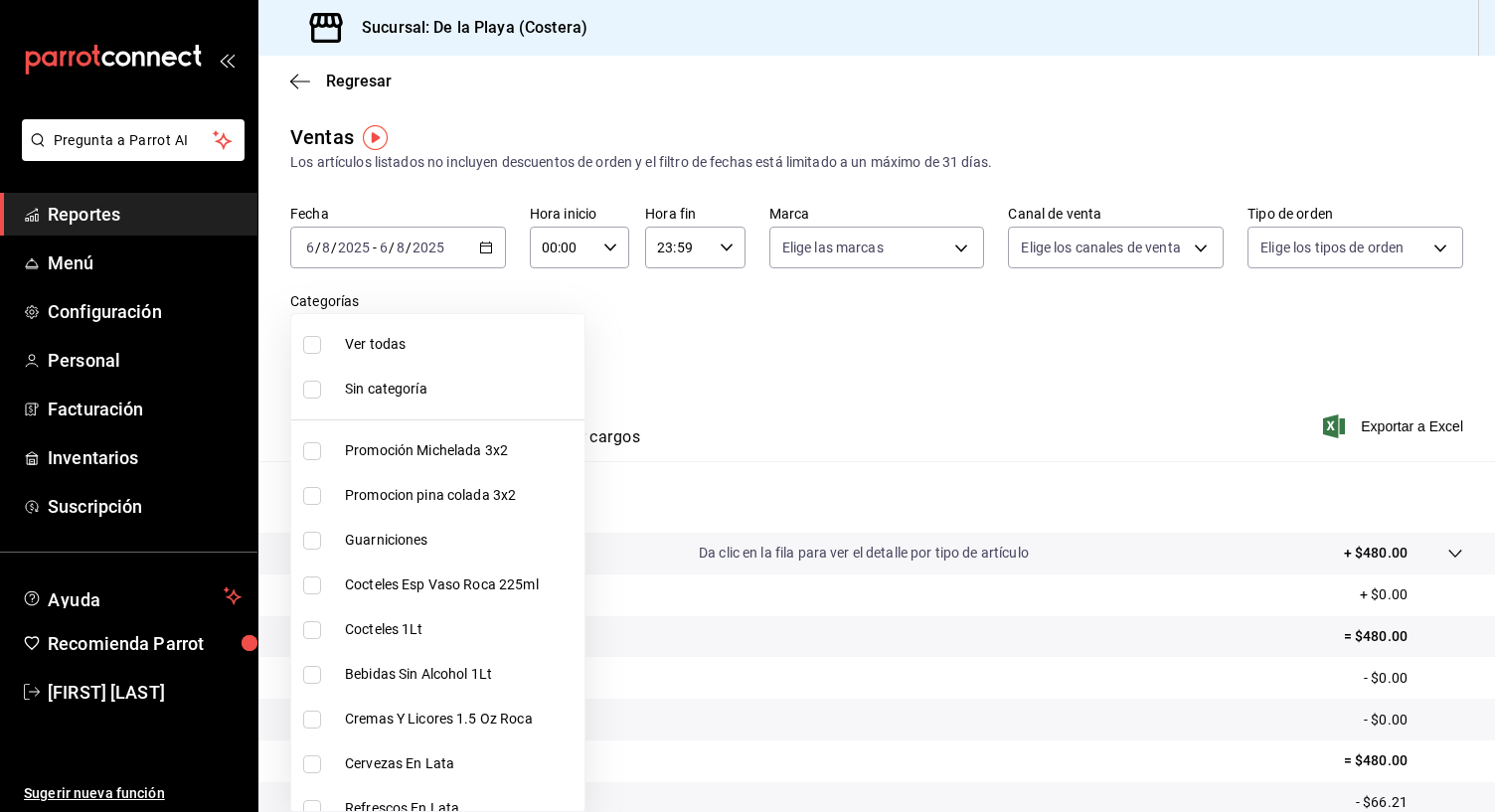 click at bounding box center [312, 345] 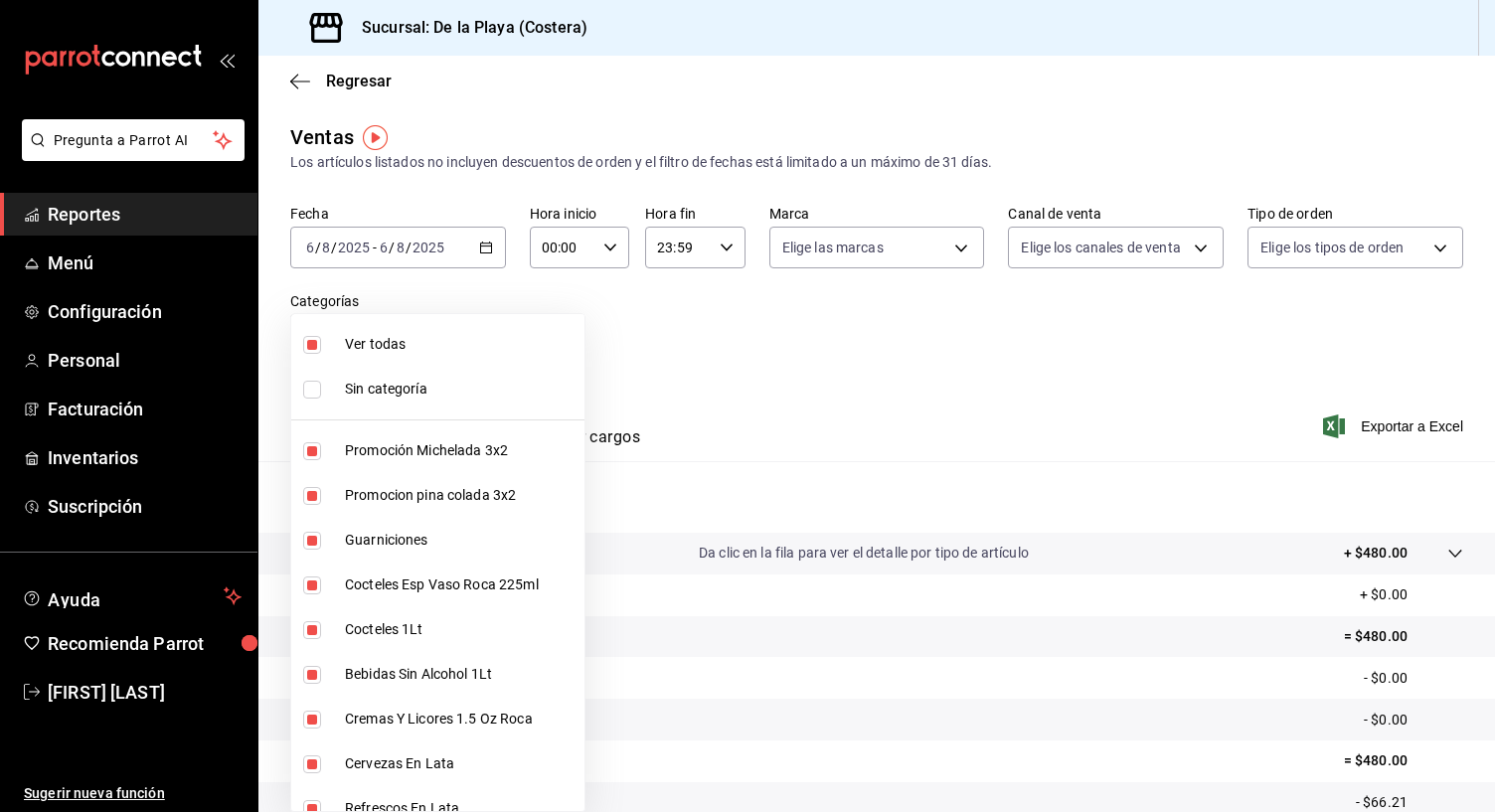 type on "f9973abf-4d50-430f-a3a0-1be1e9b440c3,4500806b-e482-404f-ace7-b7714d25f1ae,b7f0a2f8-73a7-493e-bd9f-aae48daa7334,7e7b79c3-7a3a-4d02-bd2a-fda91b88f102,5d8d50a4-5aef-4640-8824-4366797422d9,ad6ee1d9-30b9-4f7f-a595-5b81b41a4826,bd823bea-44a0-4702-b161-baea2a5d7c25,fd601c51-c5dc-4d07-957e-8125ebded89b,4af8406c-7e7c-455a-b571-586e854084e6,ecdbe8f6-90d0-4d88-a52d-28ba7ff2eb2f,6133c627-3a08-453c-85c9-4e038f0ed49a,2582bbc5-7a16-45c8-a3aa-712c12220ebc,68b91838-b039-451c-a11a-a3696c2c2e8f,a6ccece2-b5e1-4d3d-ae72-43ec26be992e,5272fed6-c15e-4e30-9d60-a3cf52010be0,eba2e5f3-6712-4eff-ae6b-bbccb3b92d8a,7728c7b5-6926-436c-924f-5ad446e34988,4694acb4-b7f7-4cb3-9abb-2497aa4a77c8,8cfada4e-b49a-43bb-8211-08096914e3e5,b2aa559e-95db-4ba9-a12b-4454d71e049e,b8d70b1f-720c-437c-b16a-19c116f034f1,c33a5930-795a-4abb-910e-fdd68106e061,3fd29e3b-5d3d-4a8b-afce-4a9d2bc6992c,5e90244f-3f9e-4522-82da-e0f9b2d944f2,d1bd5630-1831-494b-a920-6a53a2de3c8c,bde3da08-f25e-4047-aaa1-9e6a9397ea90,f9e531e8-941e-4607-a3ed-b6afc2299ce9,10304cd0-e203-44e5-9de..." 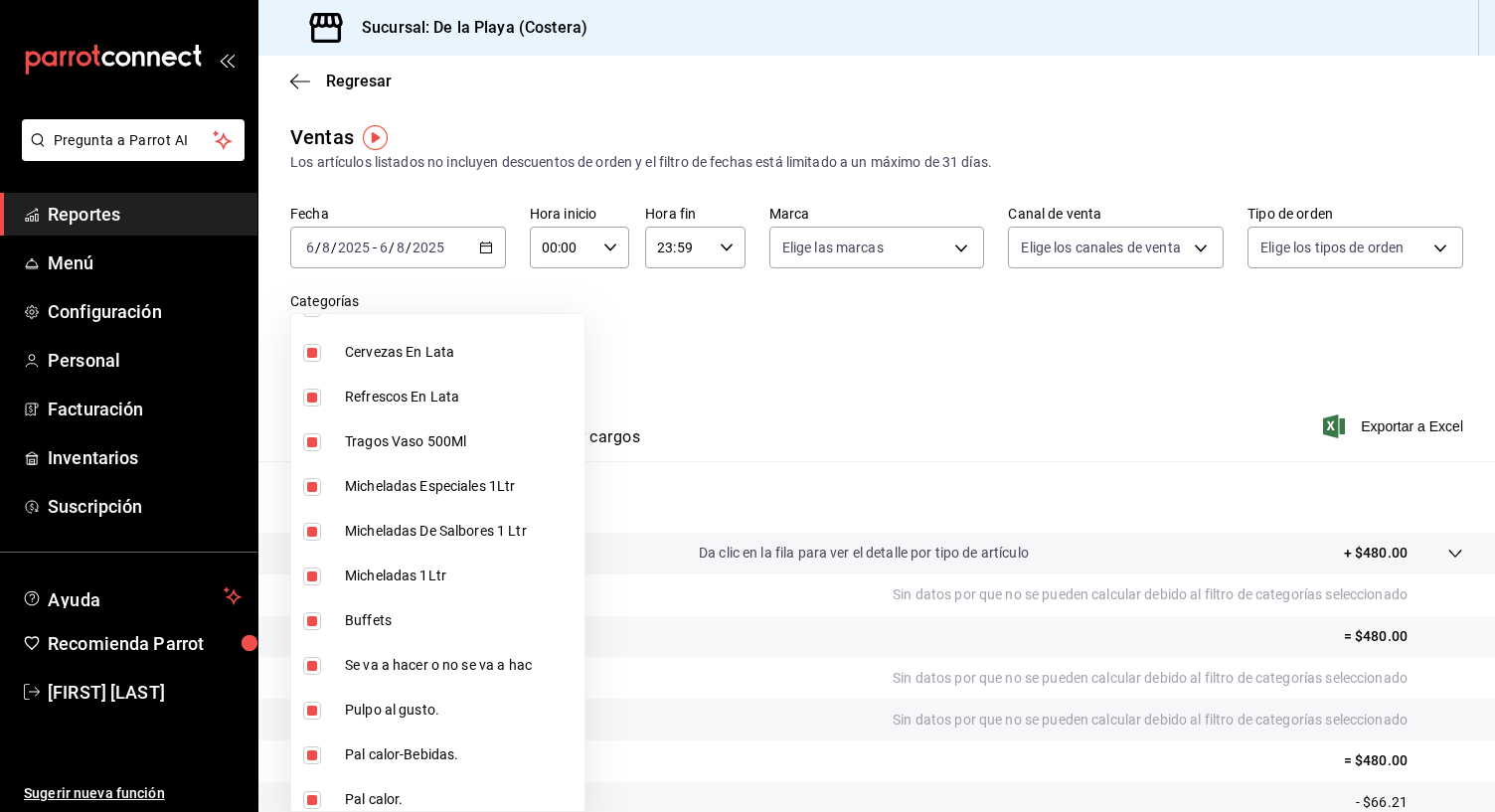 scroll, scrollTop: 46, scrollLeft: 0, axis: vertical 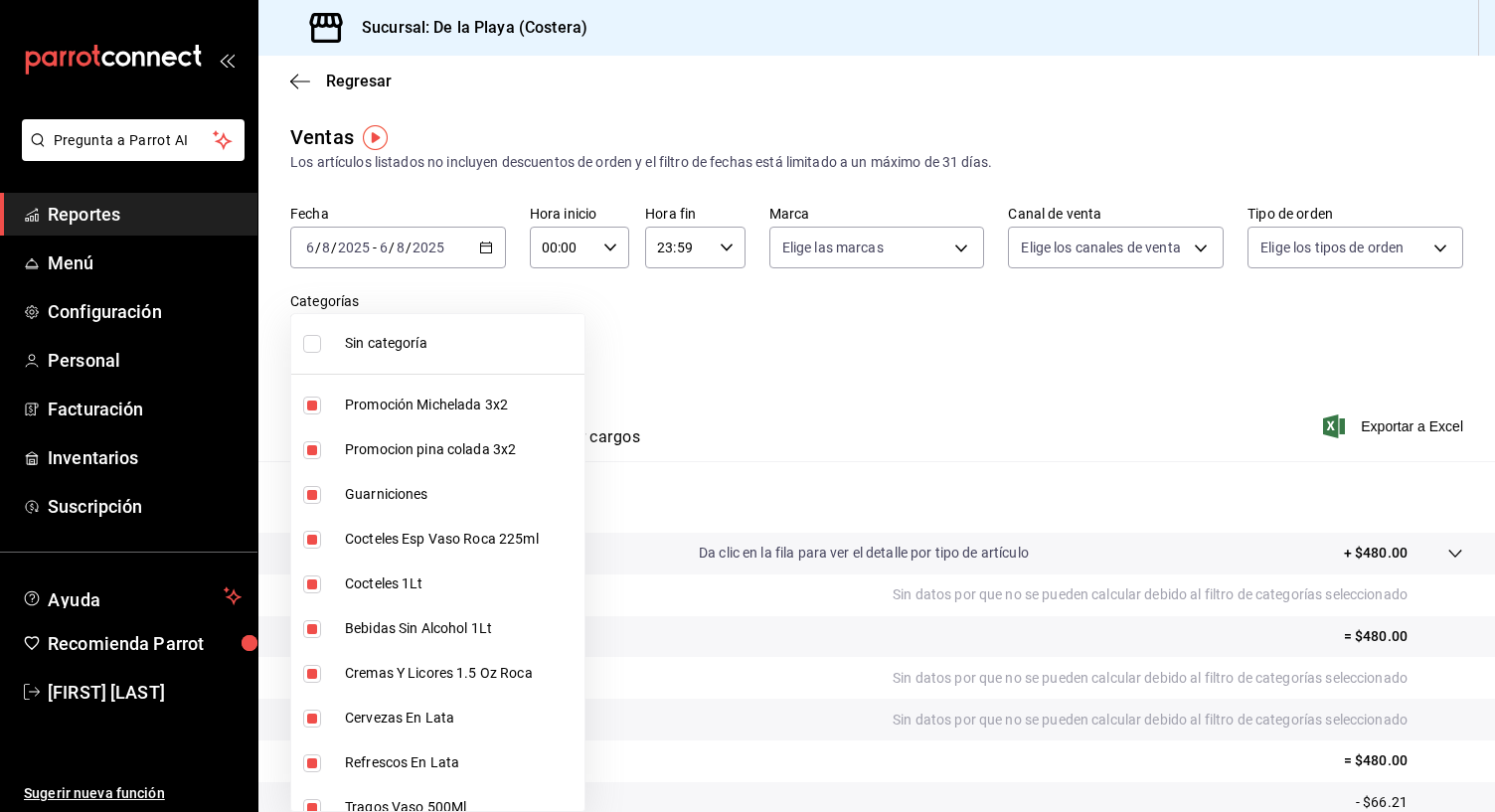 click at bounding box center (748, 406) 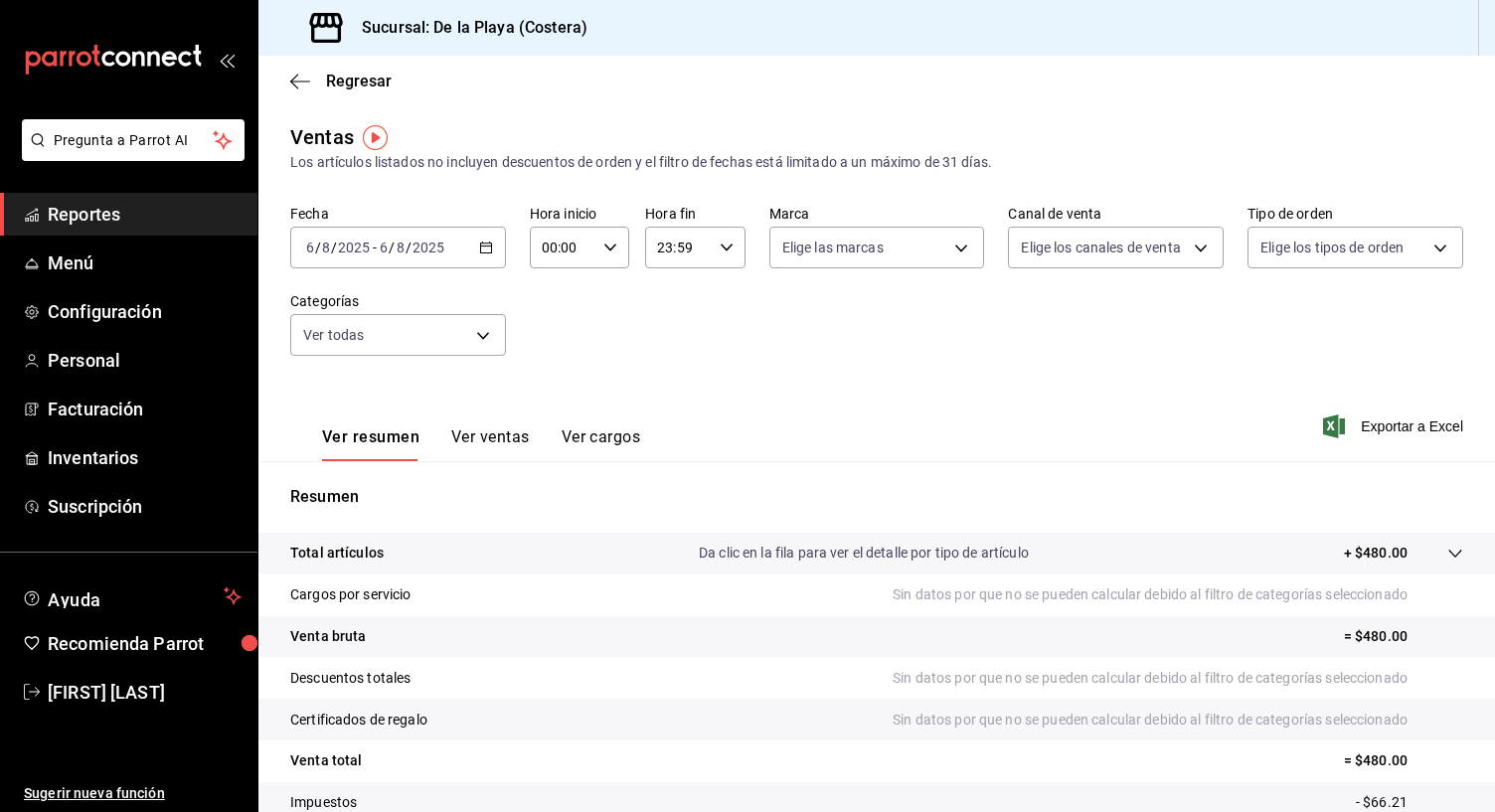 click on "2025-08-06 6 / 8 / 2025 - 2025-08-06 6 / 8 / 2025" at bounding box center [398, 247] 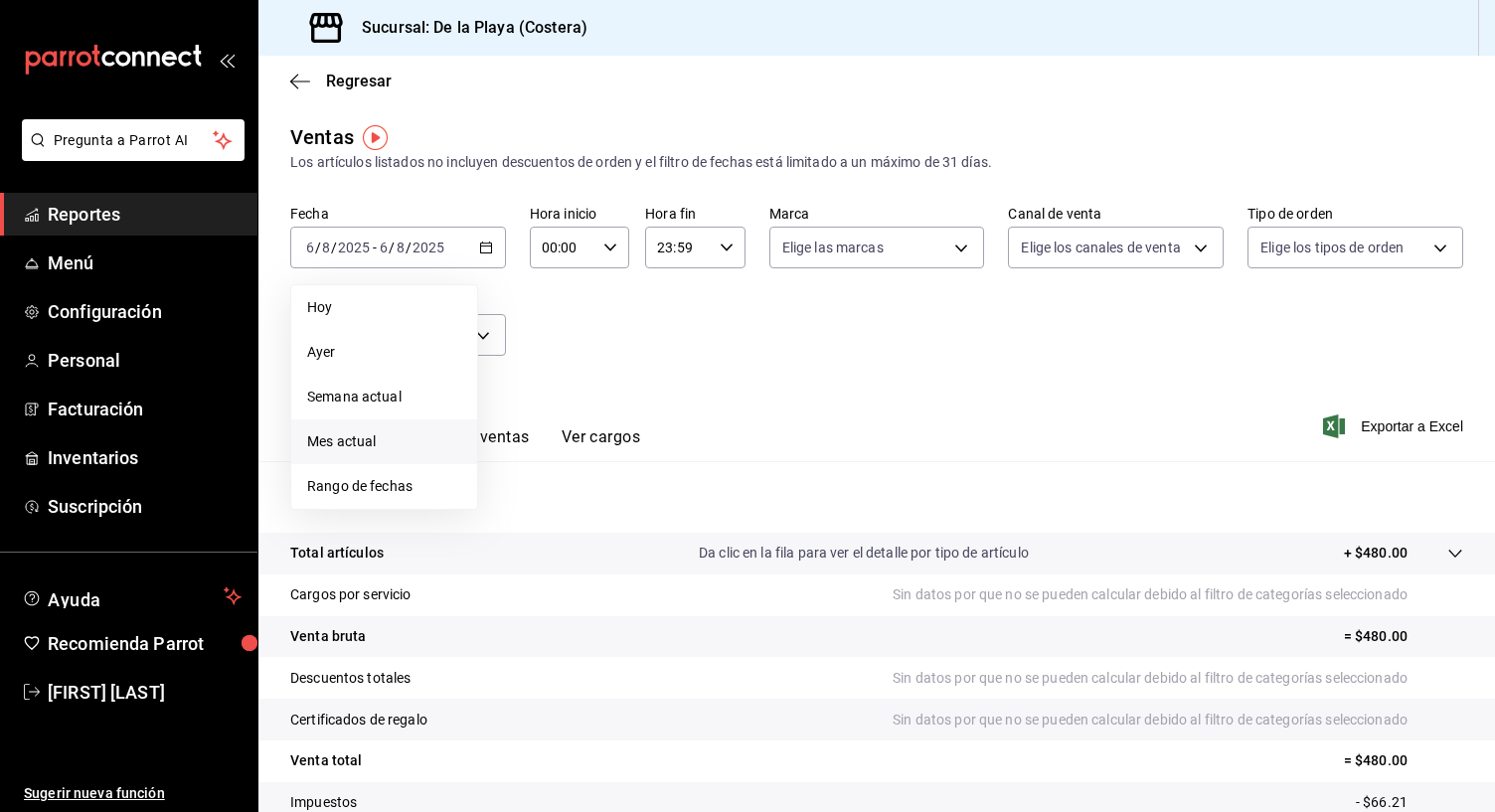 click on "Mes actual" at bounding box center (384, 441) 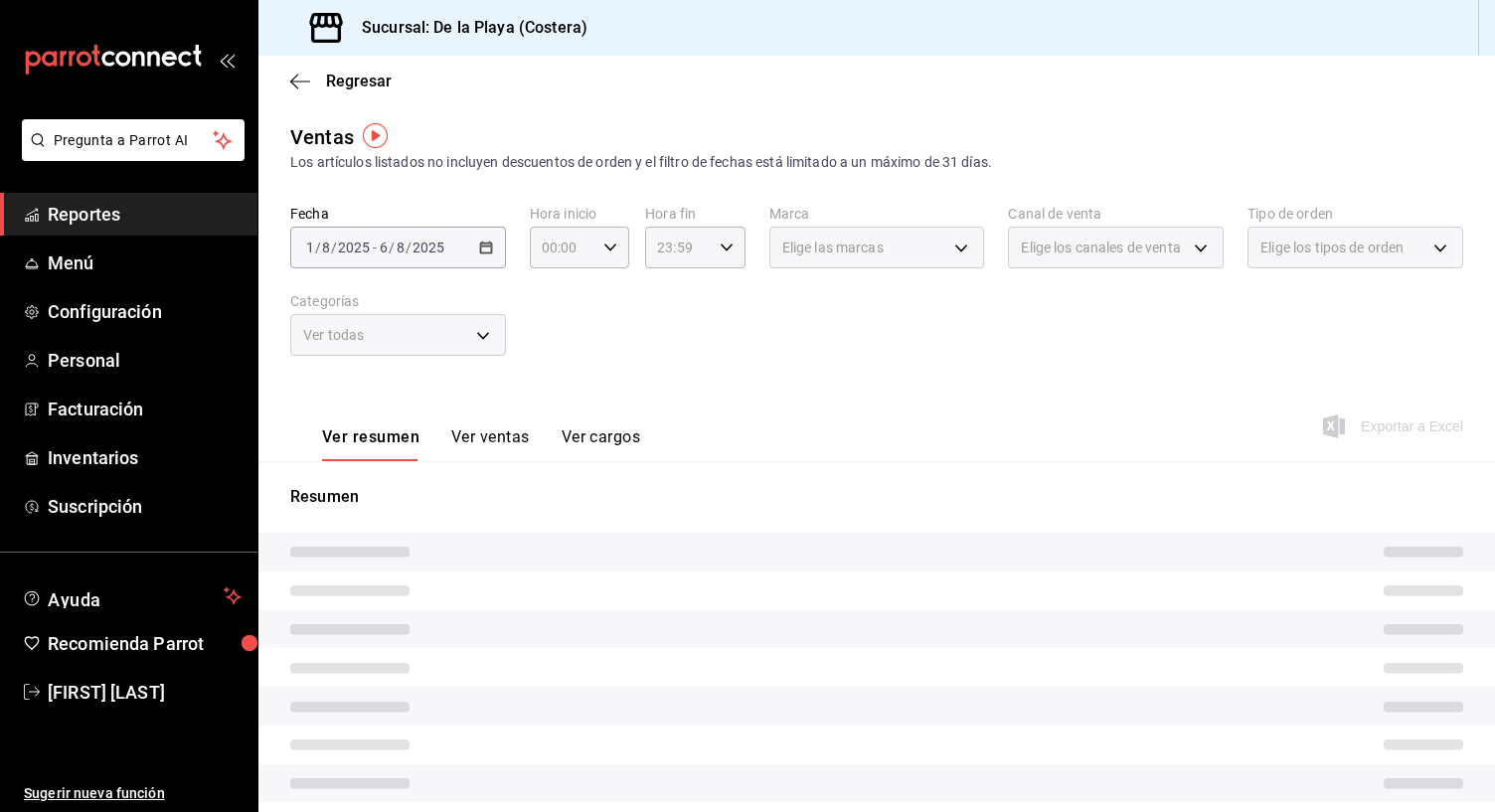 scroll, scrollTop: 2, scrollLeft: 0, axis: vertical 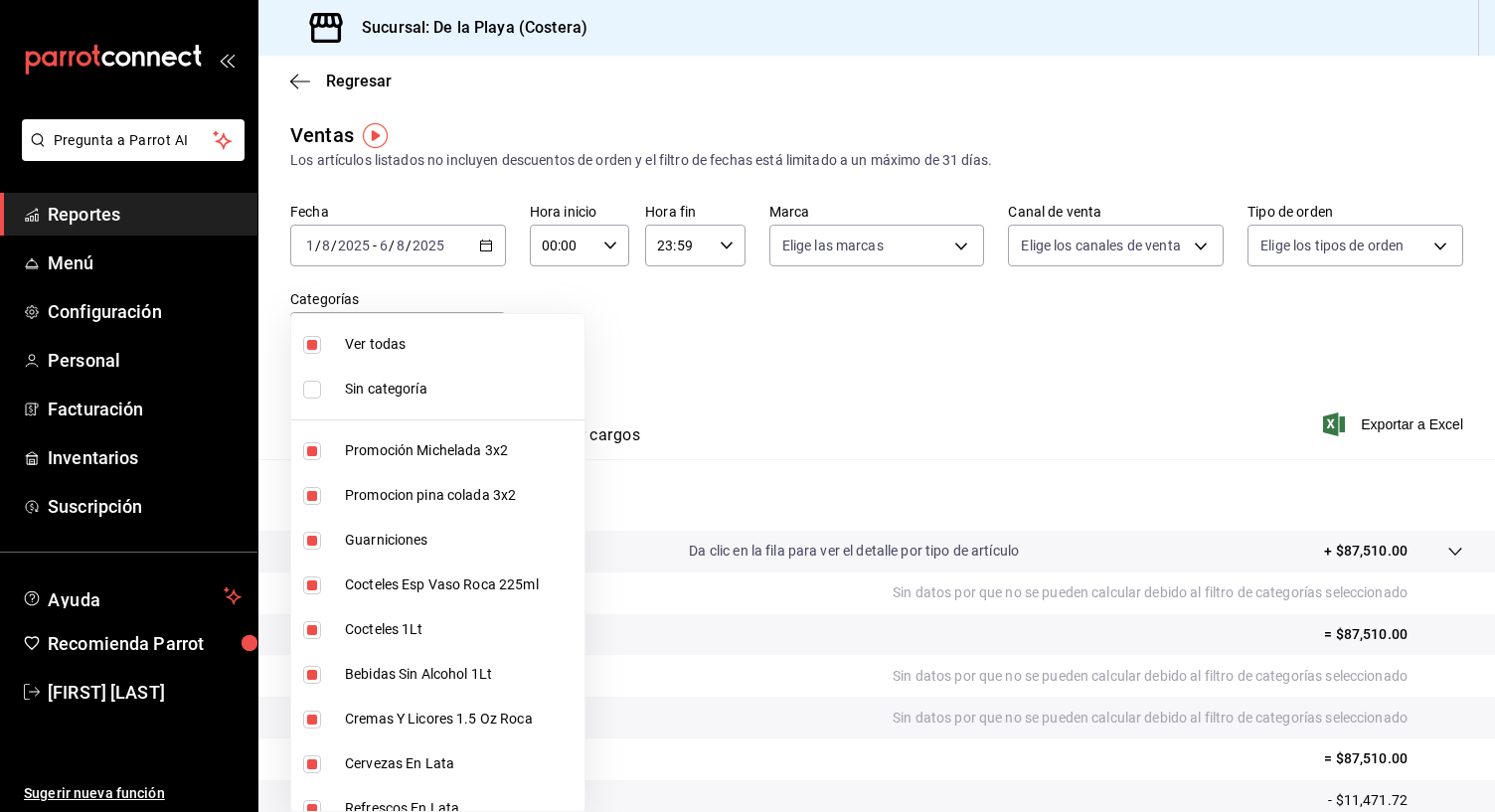 click on "Pregunta a Parrot AI Reportes   Menú   Configuración   Personal   Facturación   Inventarios   Suscripción   Ayuda Recomienda Parrot   [FIRST] [LAST]   Sugerir nueva función   Sucursal: De la Playa (Costera) Regresar Ventas Los artículos listados no incluyen descuentos de orden y el filtro de fechas está limitado a un máximo de 31 días. Fecha 2025-08-01 1 / 8 / 2025 - 2025-08-06 6 / 8 / 2025 Hora inicio 00:00 Hora inicio Hora fin 23:59 Hora fin Marca Elige las marcas Canal de venta Elige los canales de venta Tipo de orden Elige los tipos de orden Categorías Ver todas Ver resumen Ver ventas Ver cargos Exportar a Excel Resumen Total artículos Da clic en la fila para ver el detalle por tipo de artículo + $87,510.00 Cargos por servicio  Sin datos por que no se pueden calcular debido al filtro de categorías seleccionado Venta bruta = $87,510.00 Descuentos totales  Sin datos por que no se pueden calcular debido al filtro de categorías seleccionado Certificados de regalo Venta total = $87,510.00" at bounding box center [748, 406] 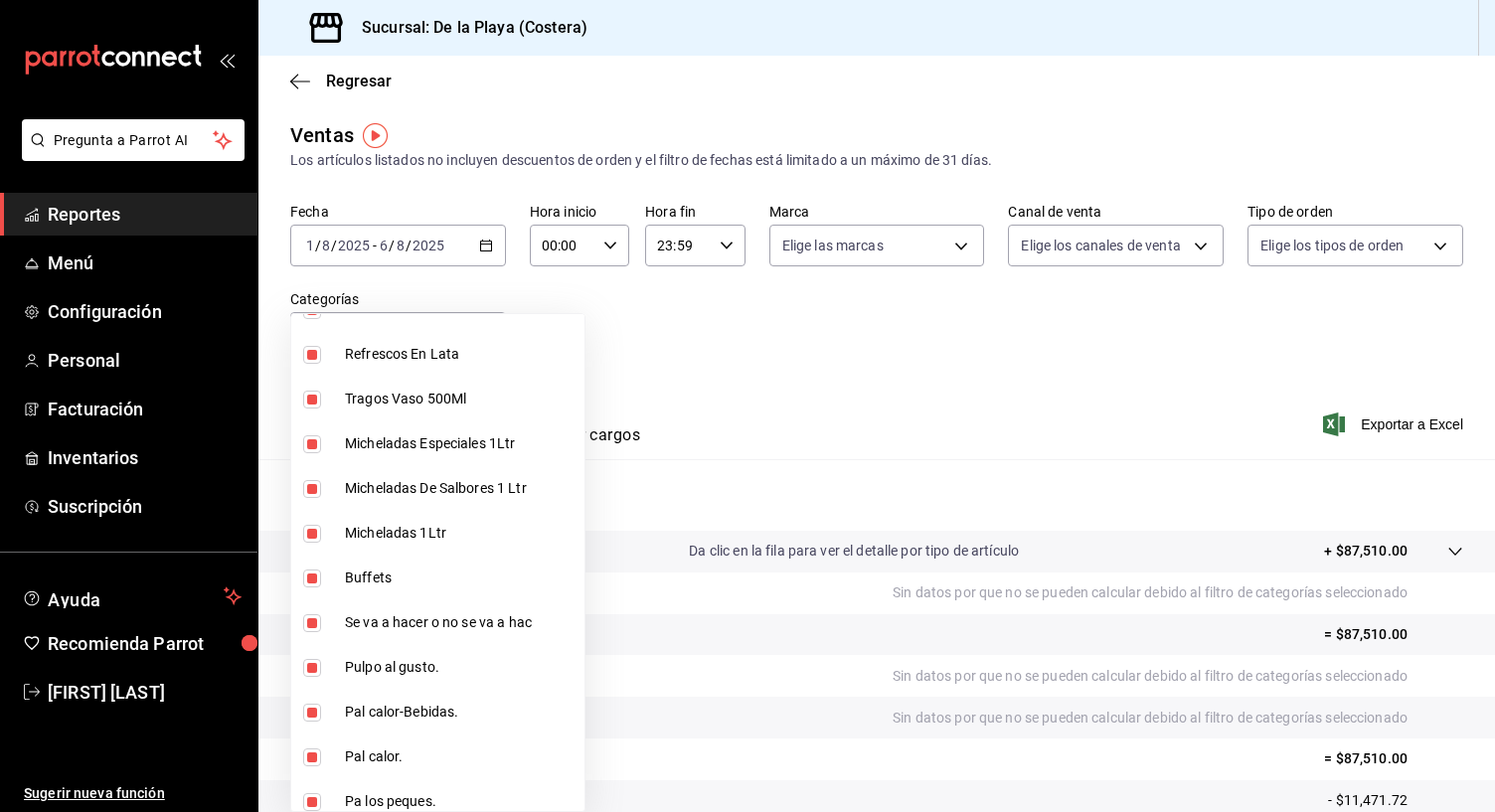 scroll, scrollTop: 461, scrollLeft: 0, axis: vertical 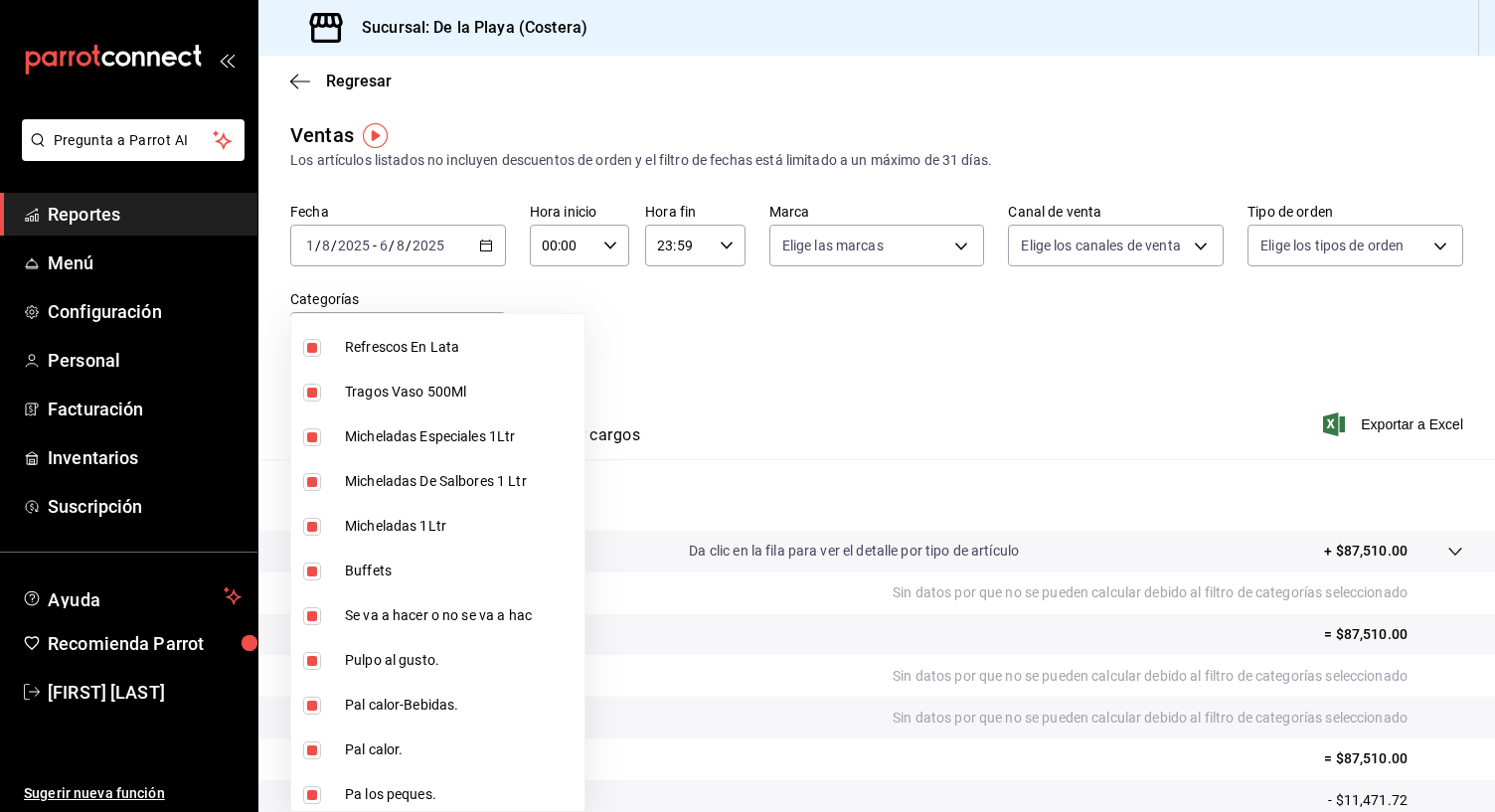 click at bounding box center (312, 571) 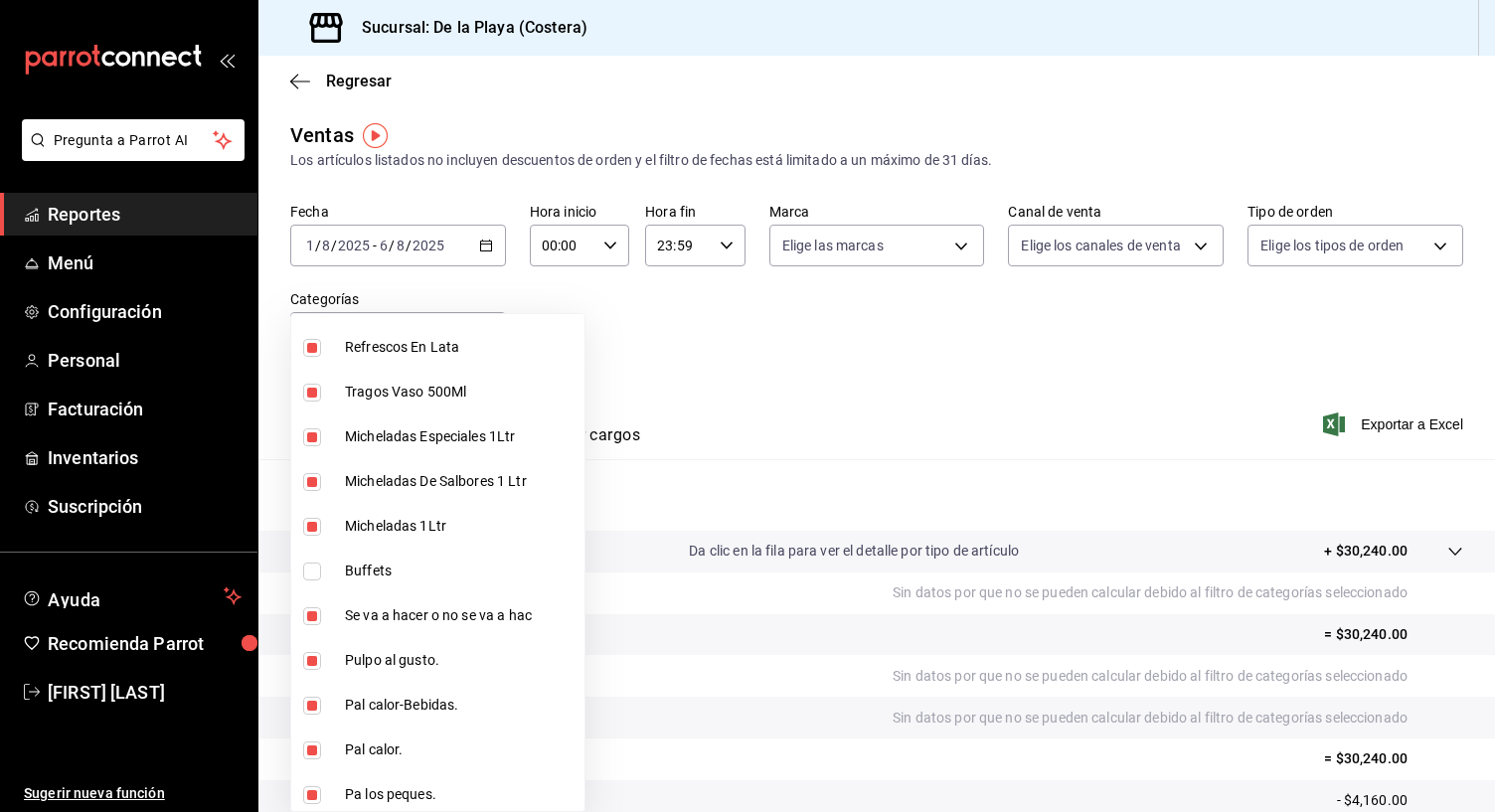scroll, scrollTop: 465, scrollLeft: 0, axis: vertical 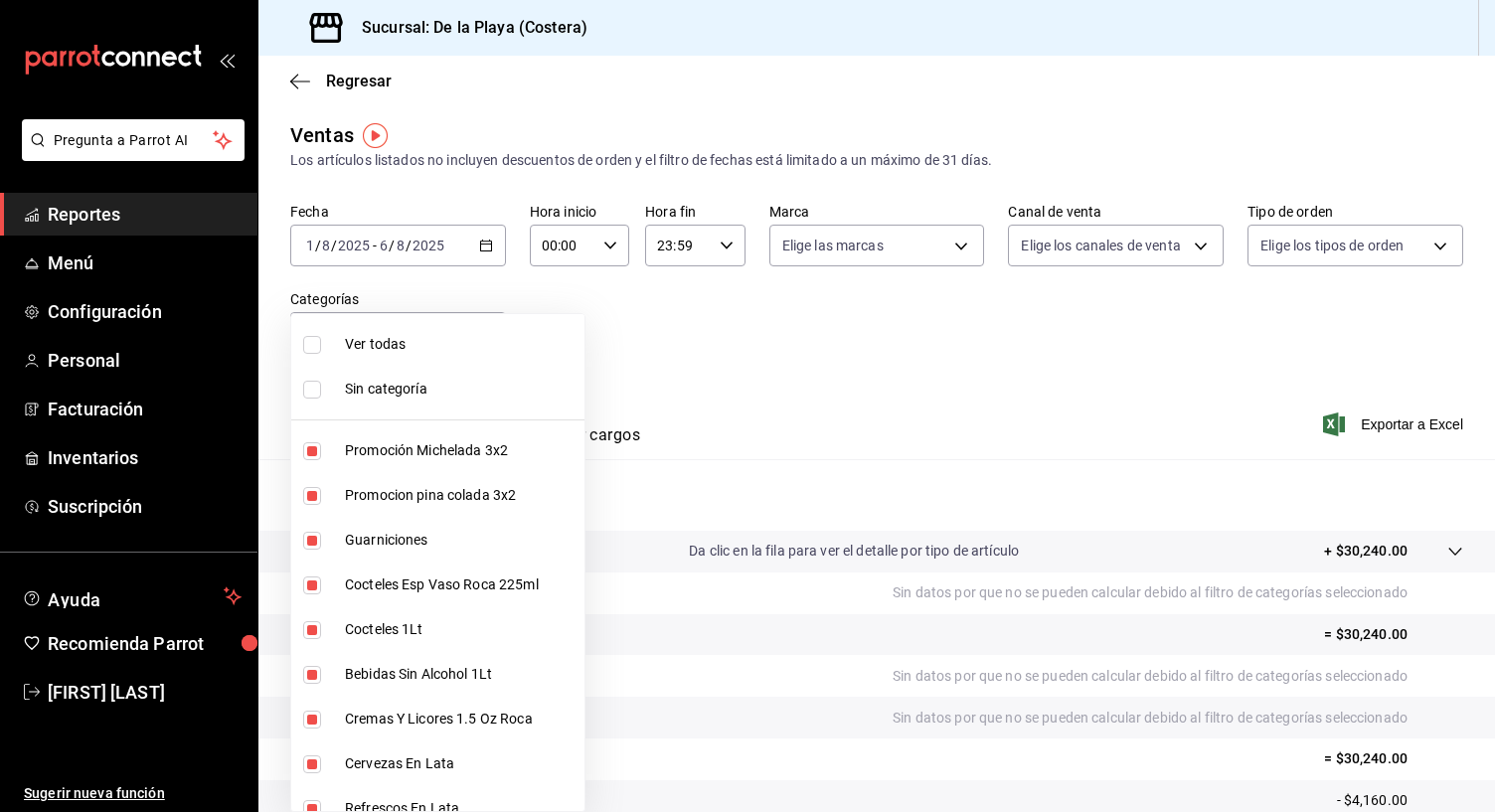 click at bounding box center [312, 345] 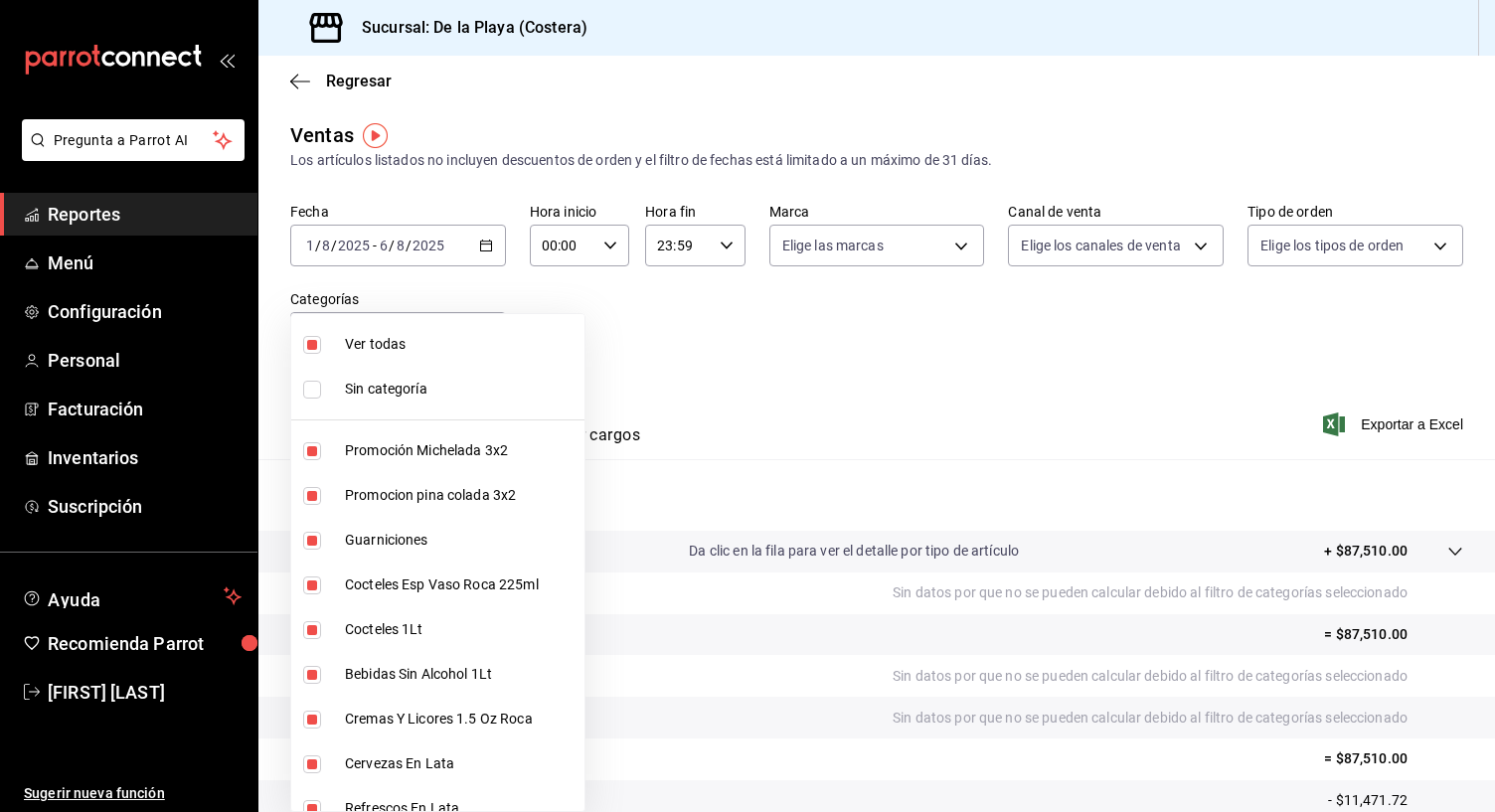 click at bounding box center [312, 345] 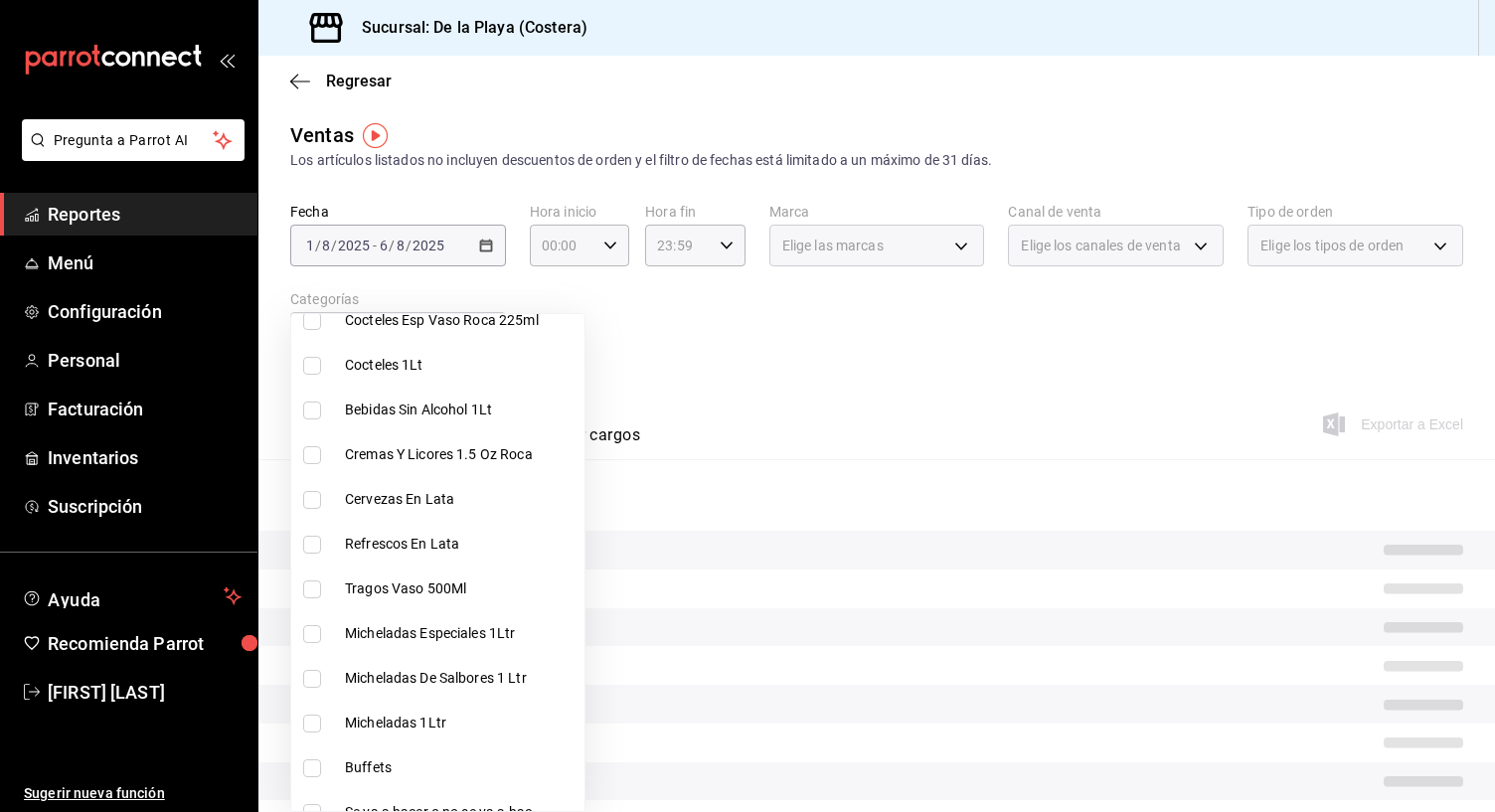 scroll, scrollTop: 445, scrollLeft: 0, axis: vertical 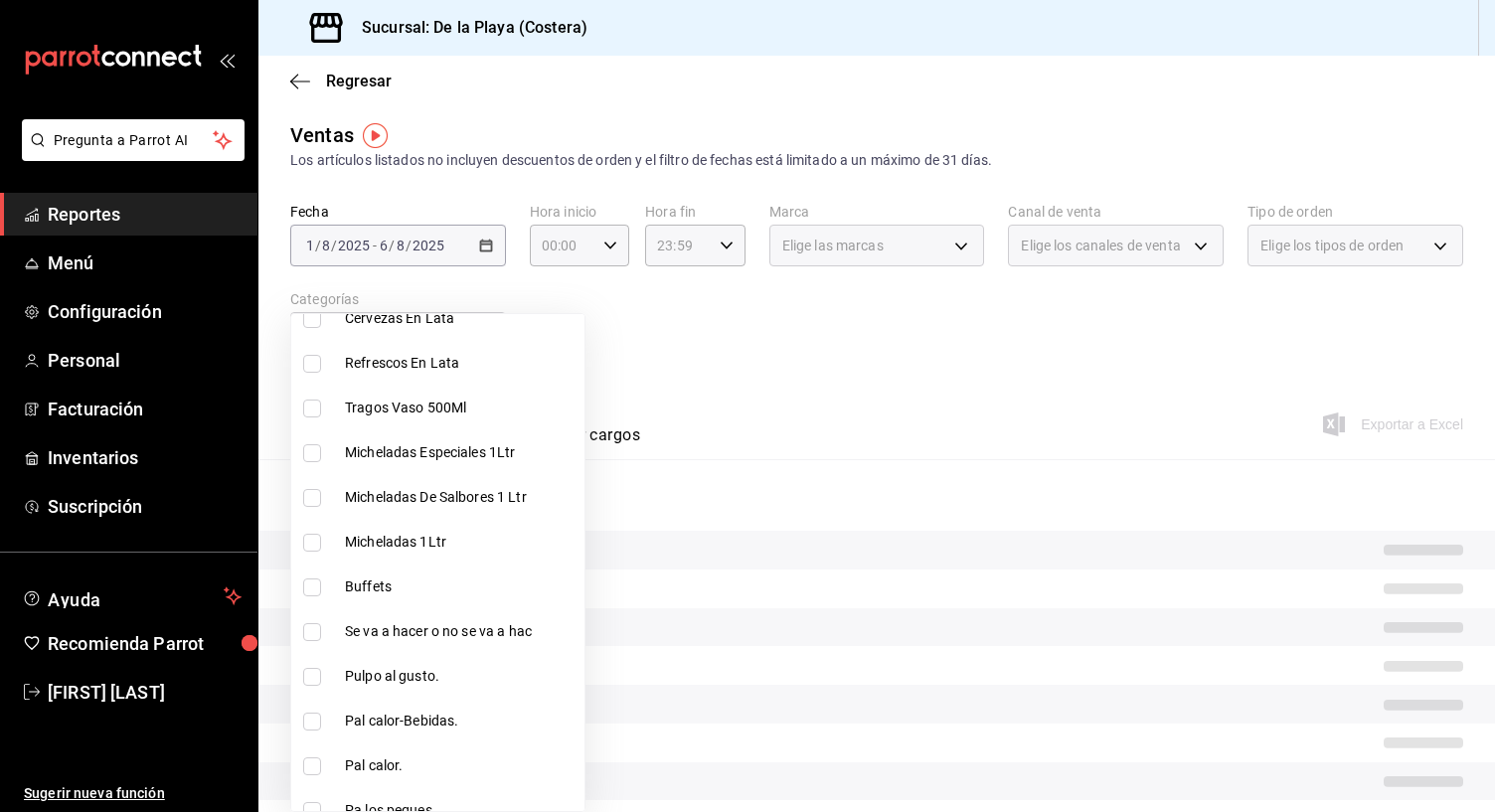 click at bounding box center [312, 587] 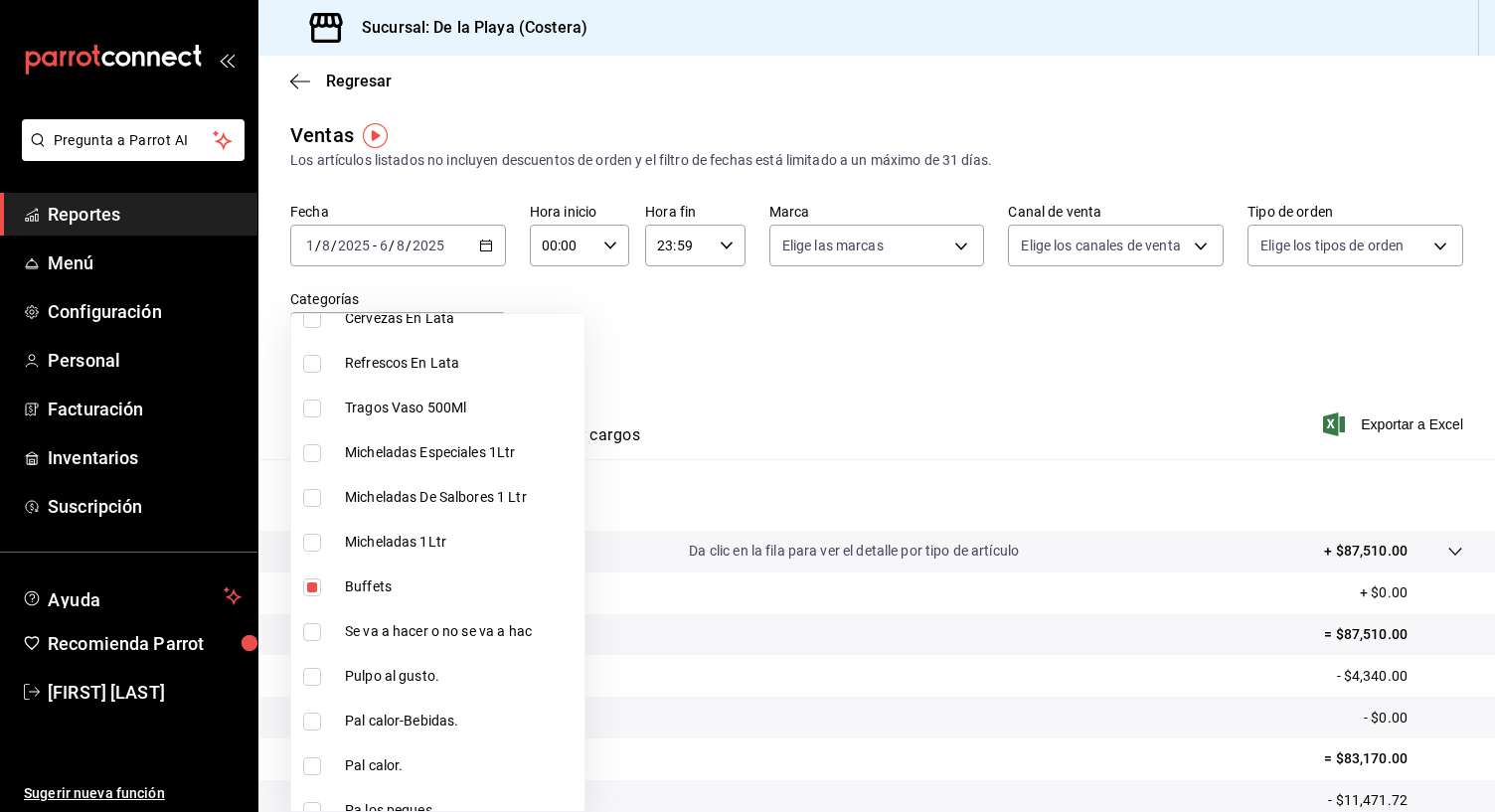 click at bounding box center (312, 587) 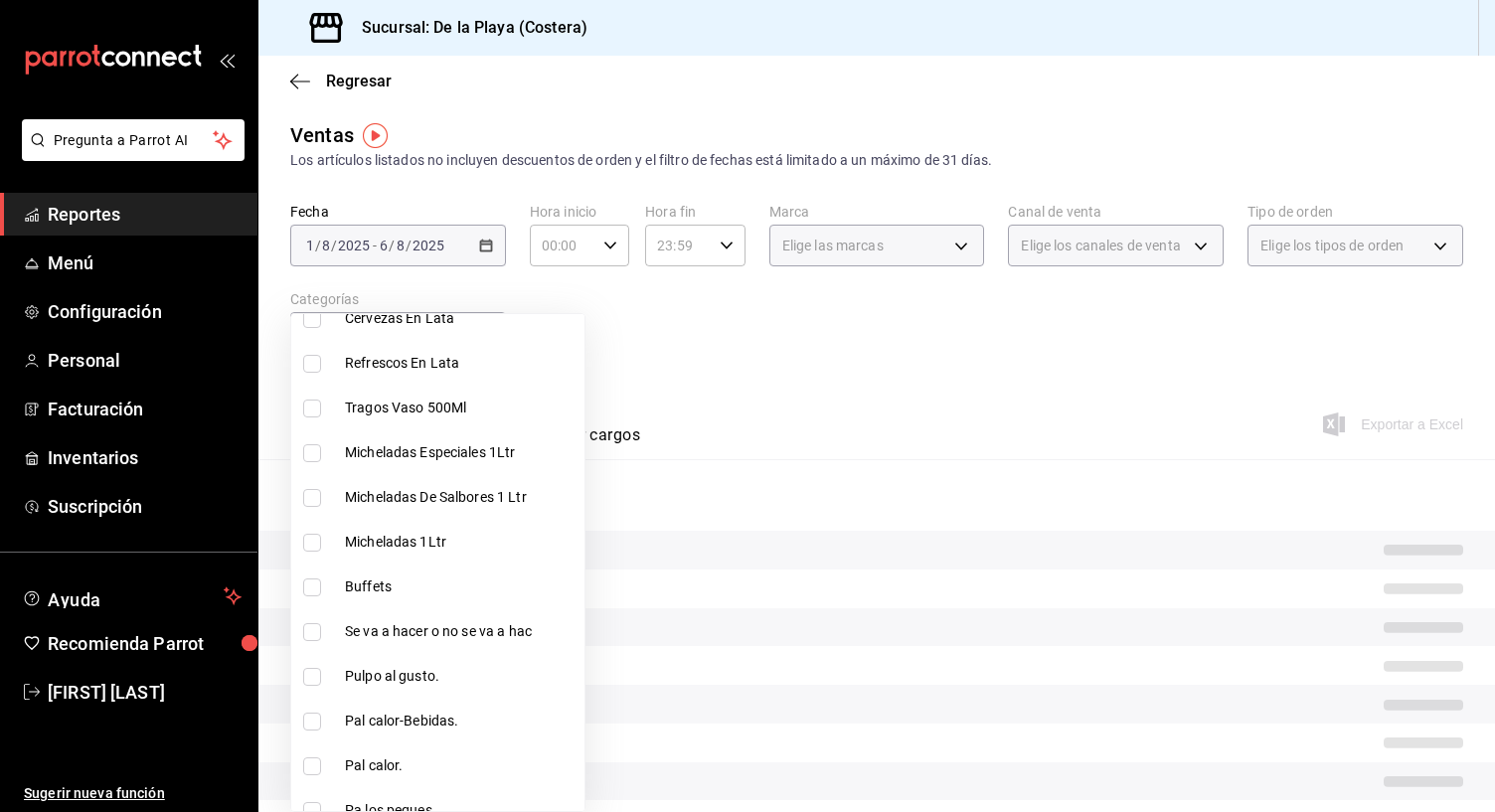 click at bounding box center (312, 587) 